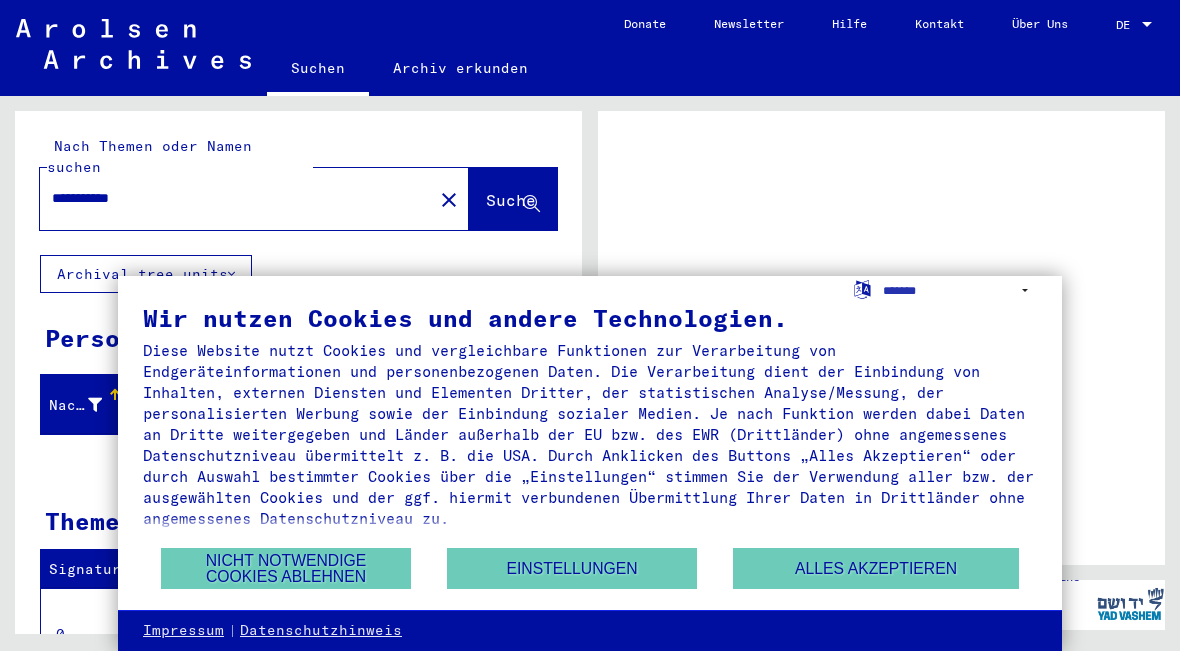 scroll, scrollTop: 0, scrollLeft: 0, axis: both 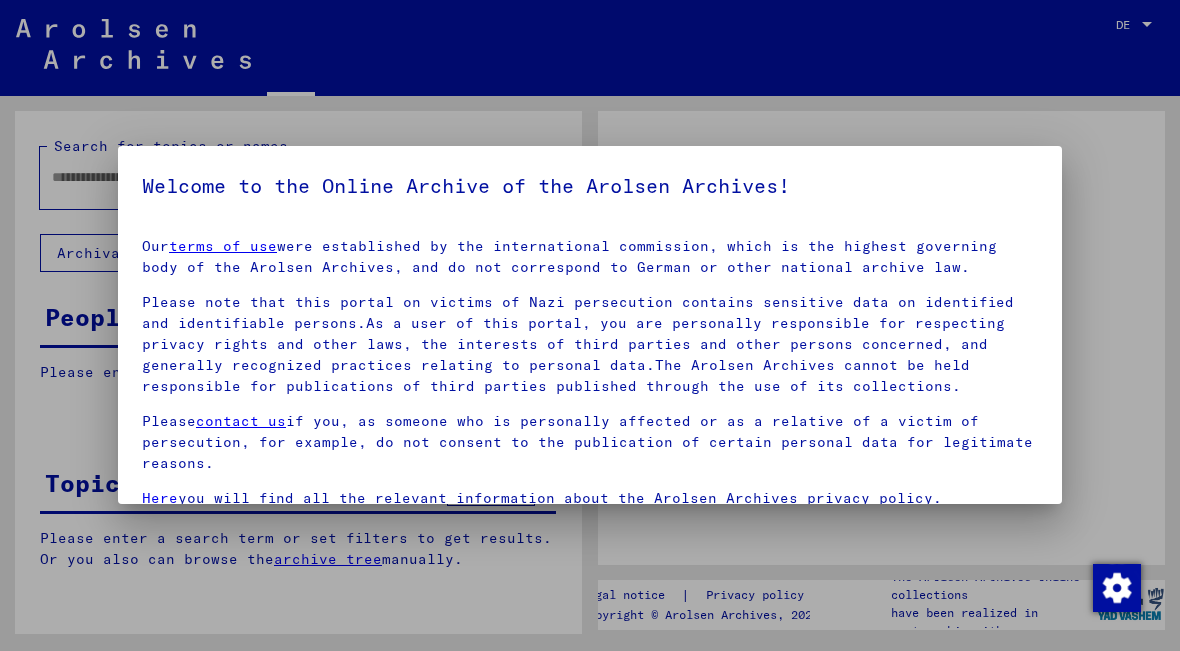 type on "**********" 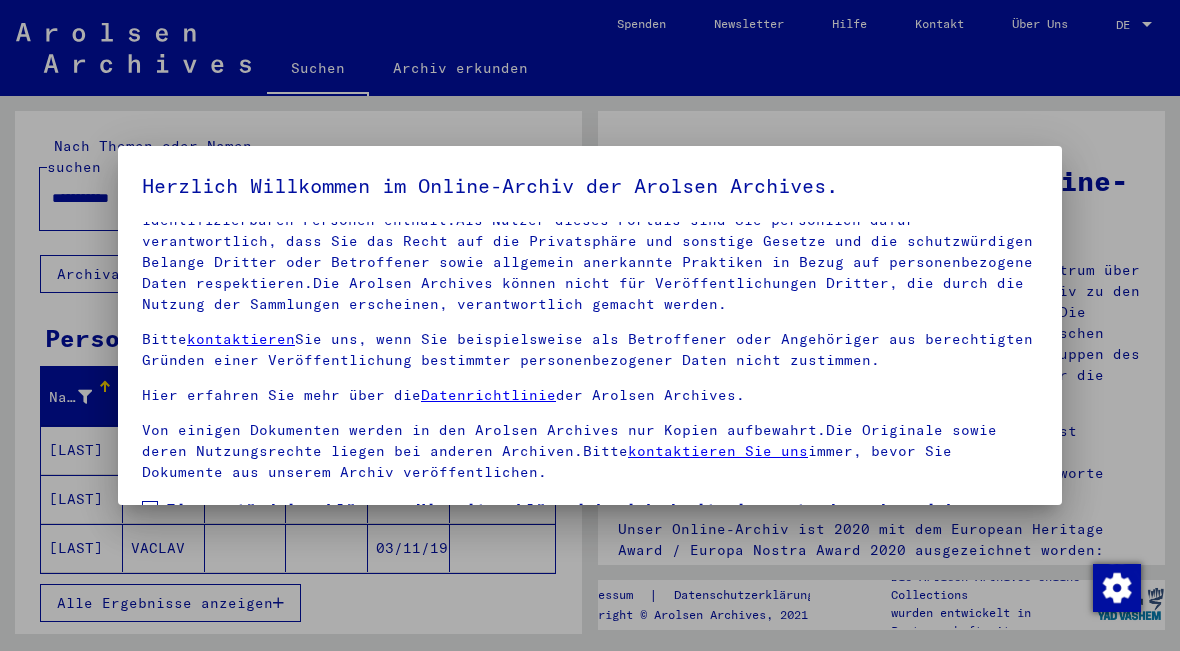 scroll, scrollTop: 123, scrollLeft: 0, axis: vertical 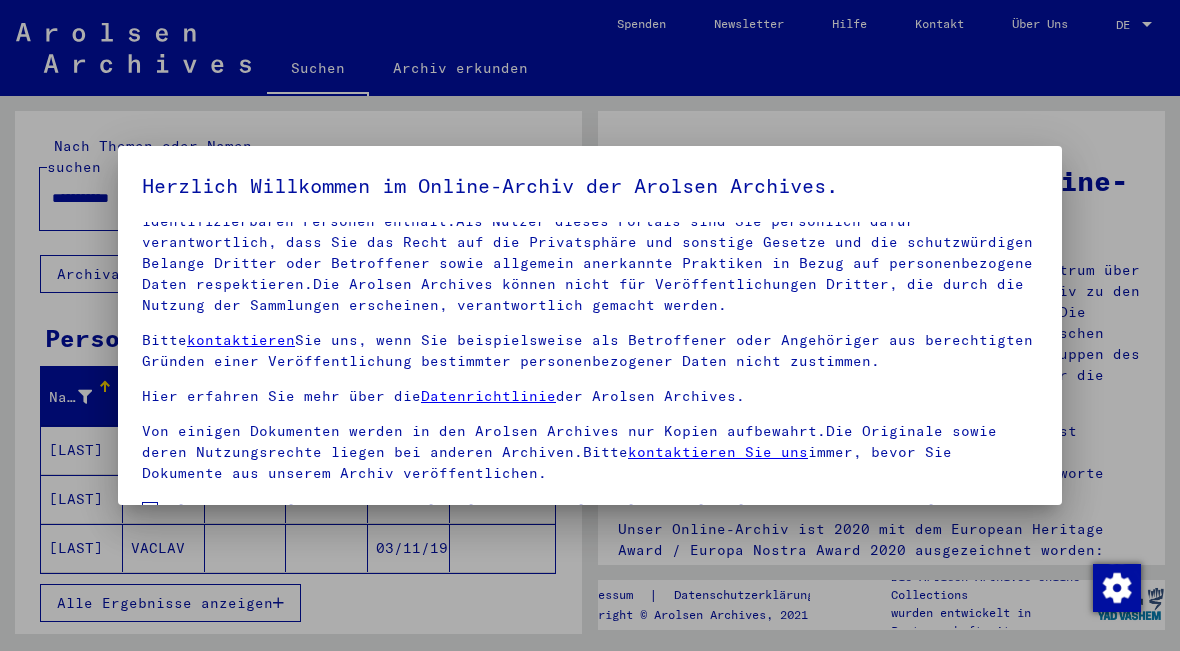 click at bounding box center [150, 510] 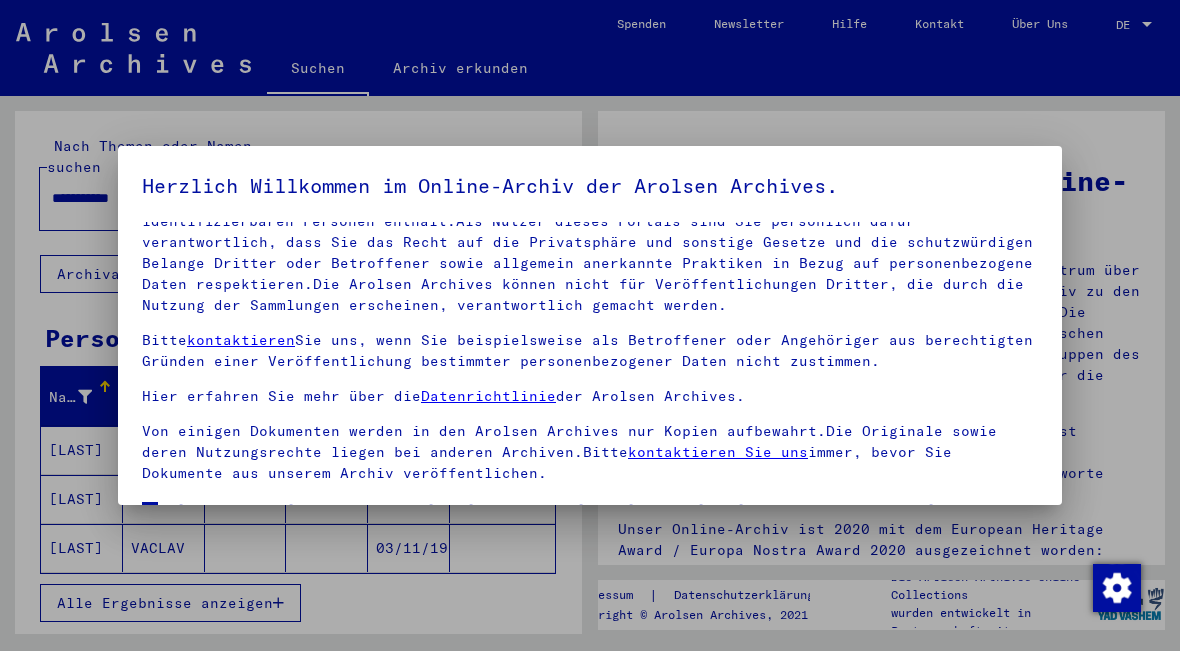 click at bounding box center [590, 325] 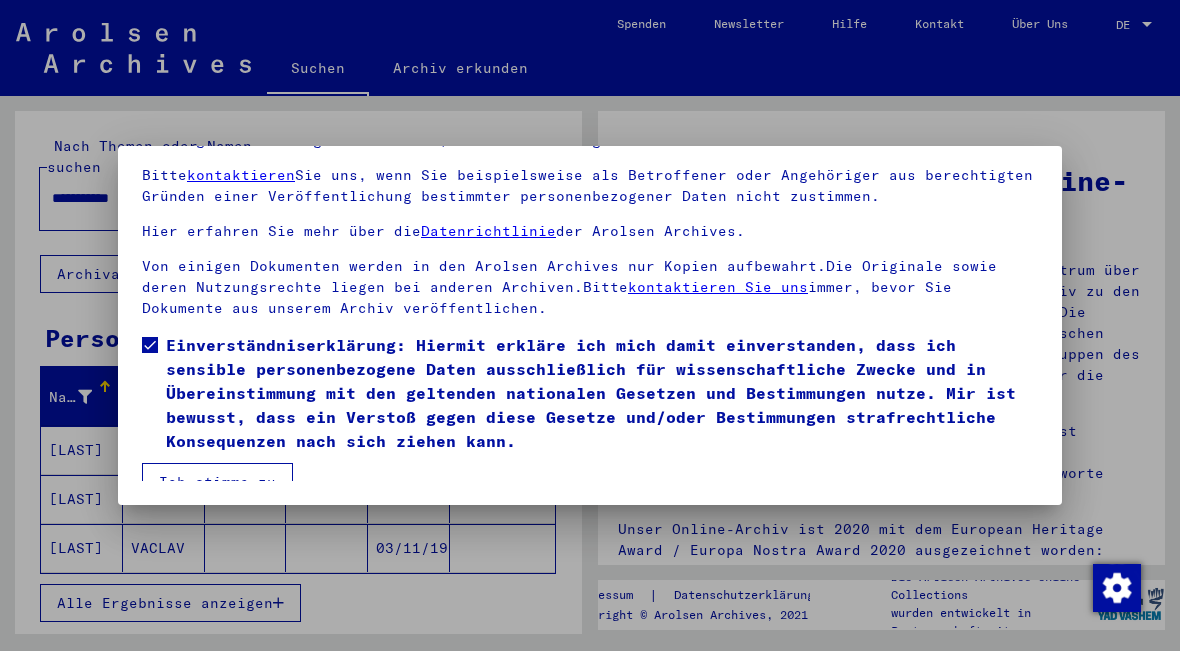 scroll, scrollTop: 165, scrollLeft: 0, axis: vertical 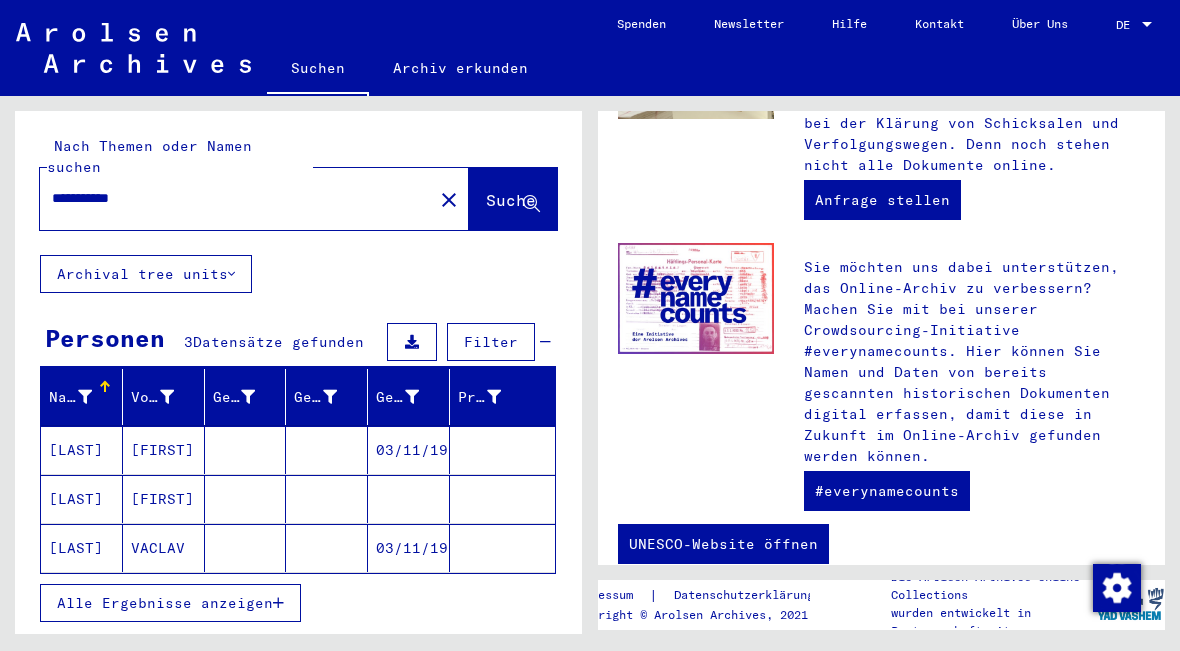 click on "[LAST]" at bounding box center (82, 499) 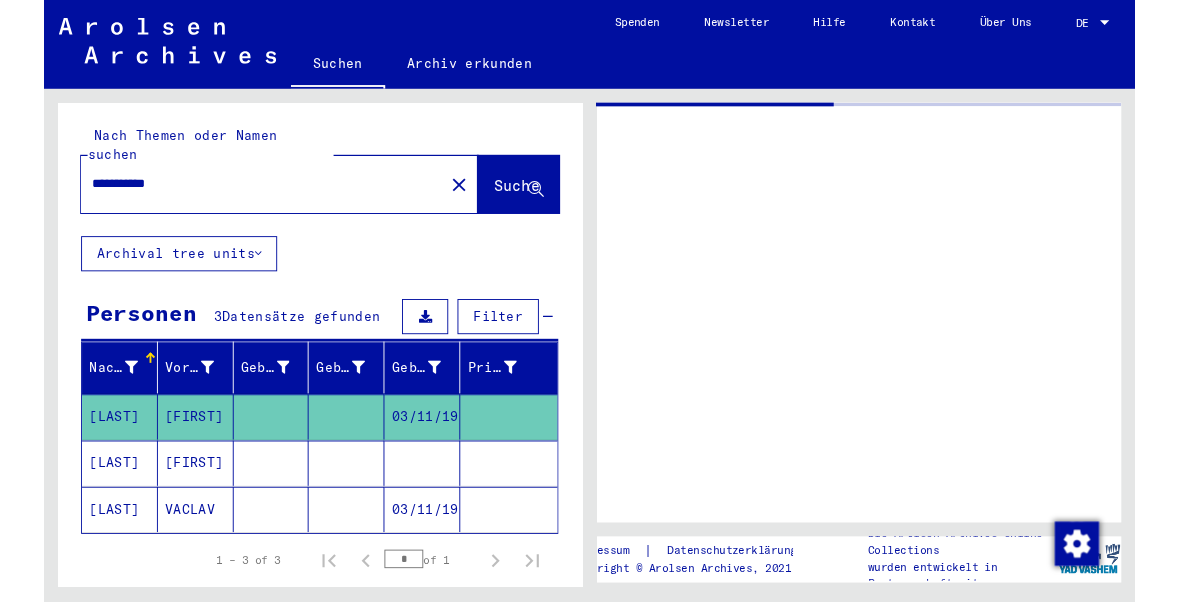 scroll, scrollTop: 0, scrollLeft: 0, axis: both 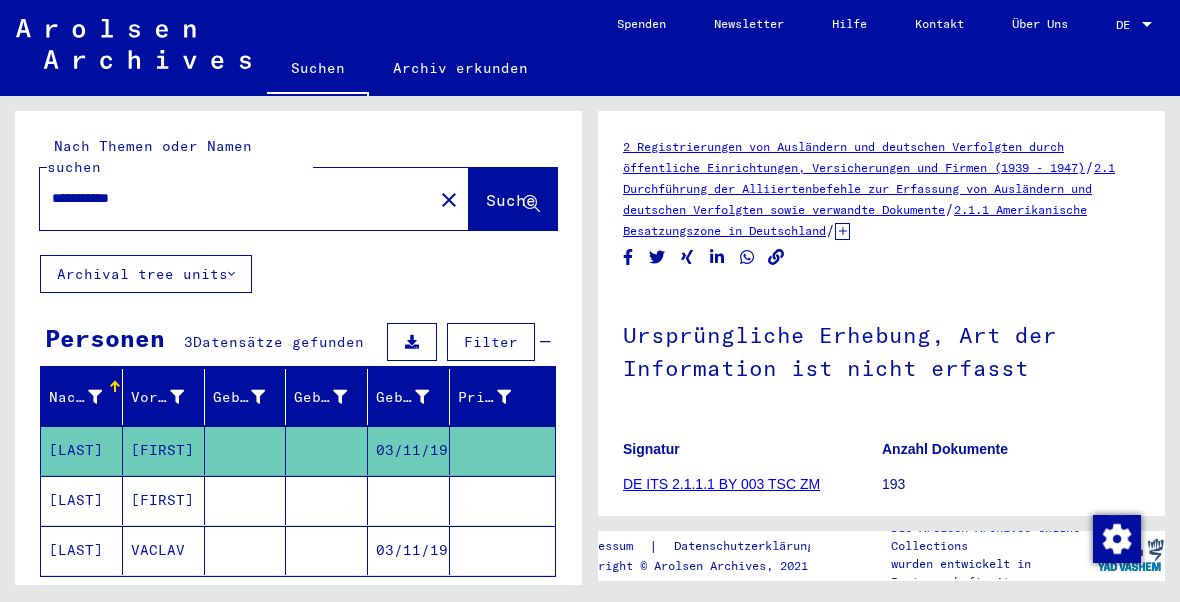 click on "2.1 Durchführung der Alliiertenbefehle zur Erfassung von Ausländern und deutschen Verfolgten sowie verwandte Dokumente" 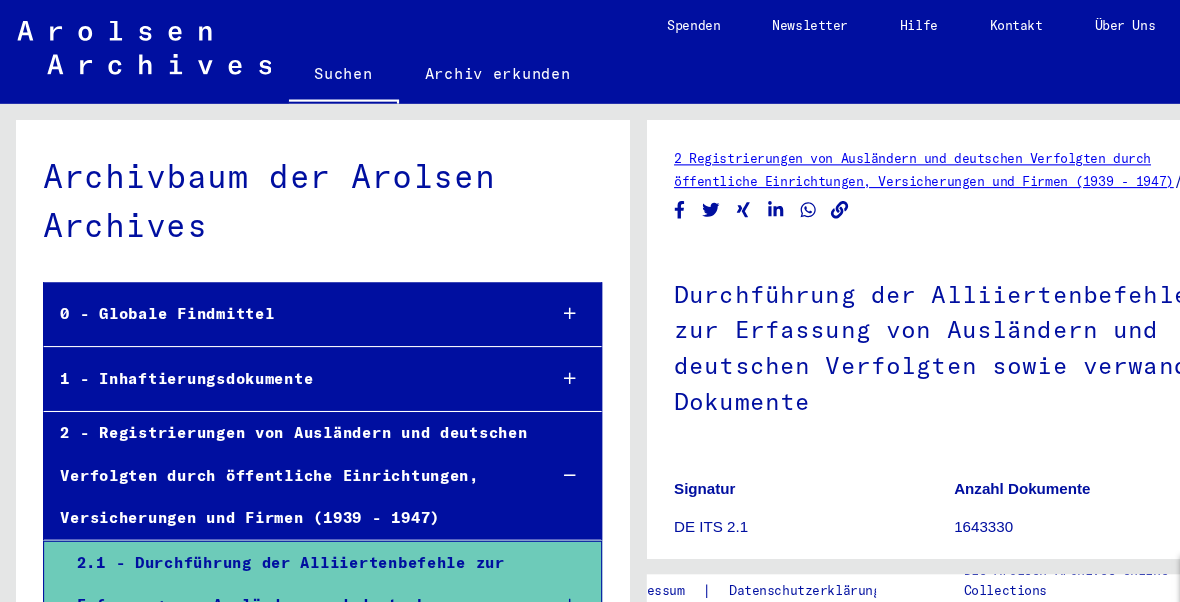 scroll, scrollTop: 55, scrollLeft: 0, axis: vertical 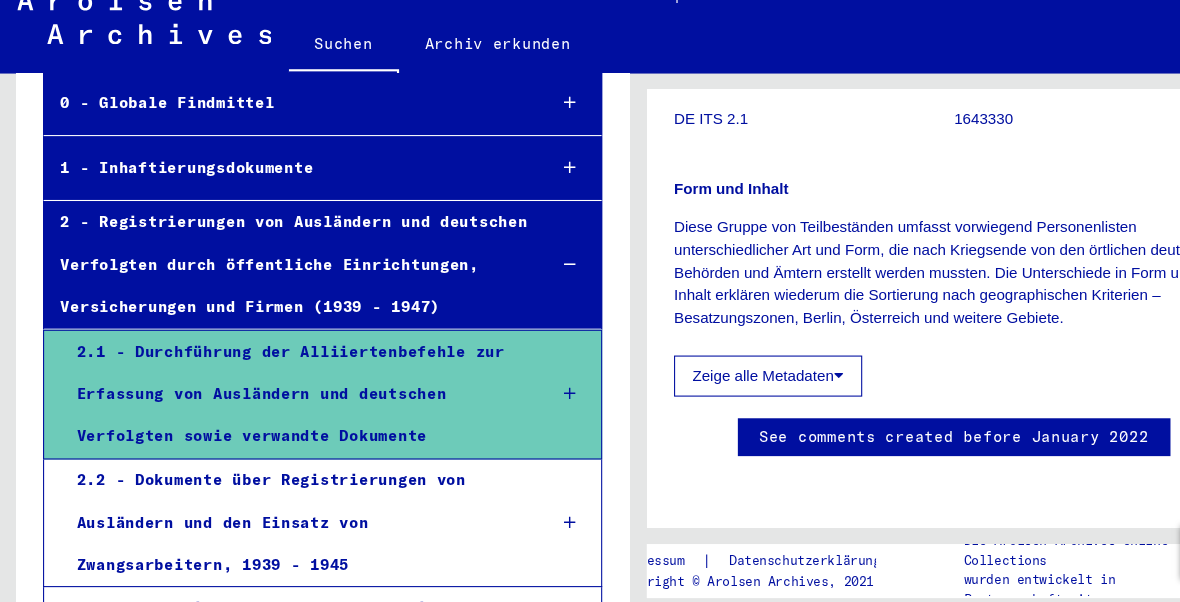 click on "2 - Registrierungen von Ausländern und deutschen Verfolgten durch öffentliche Einrichtungen, Versicherungen und Firmen (1939 - 1947)" at bounding box center (265, 273) 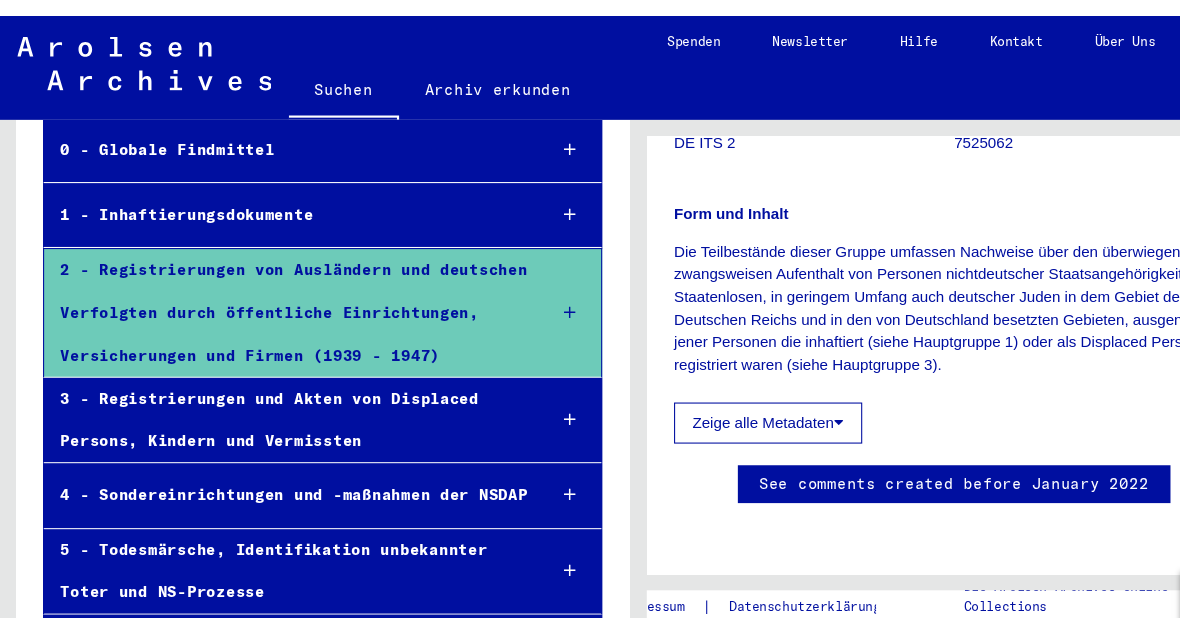 scroll, scrollTop: 1043, scrollLeft: 0, axis: vertical 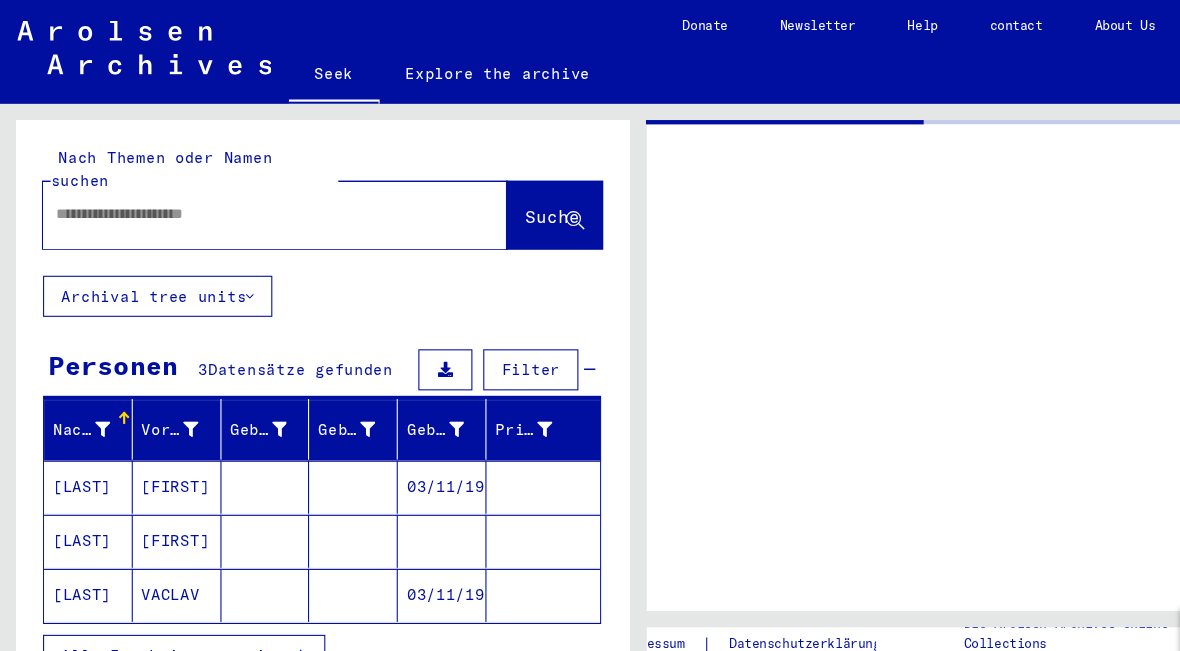 type on "********" 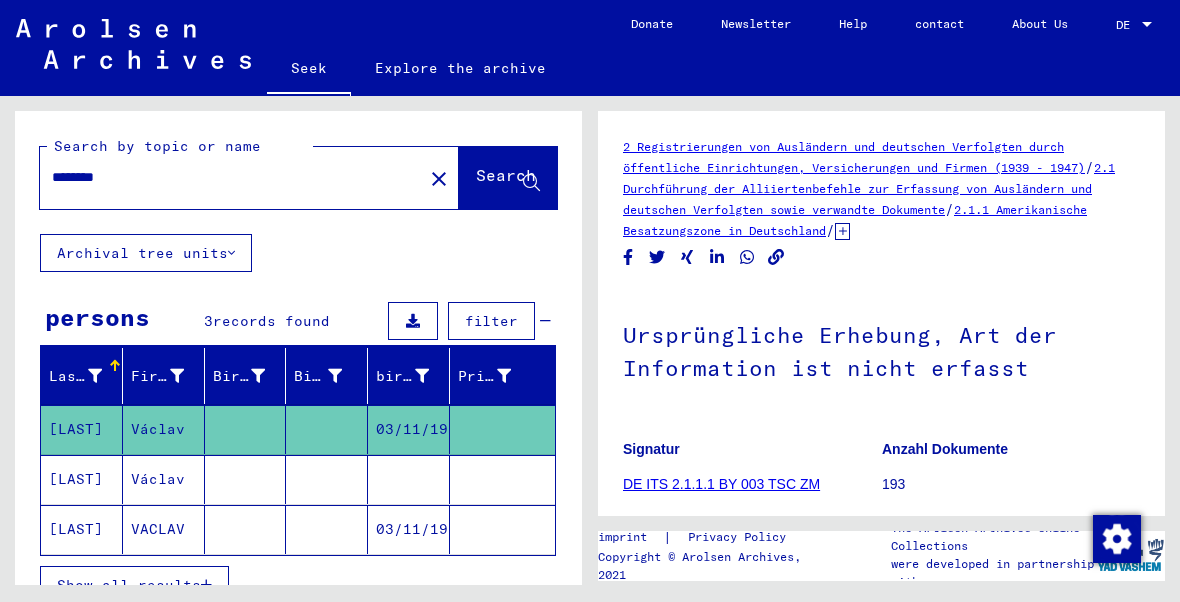 scroll, scrollTop: 0, scrollLeft: 0, axis: both 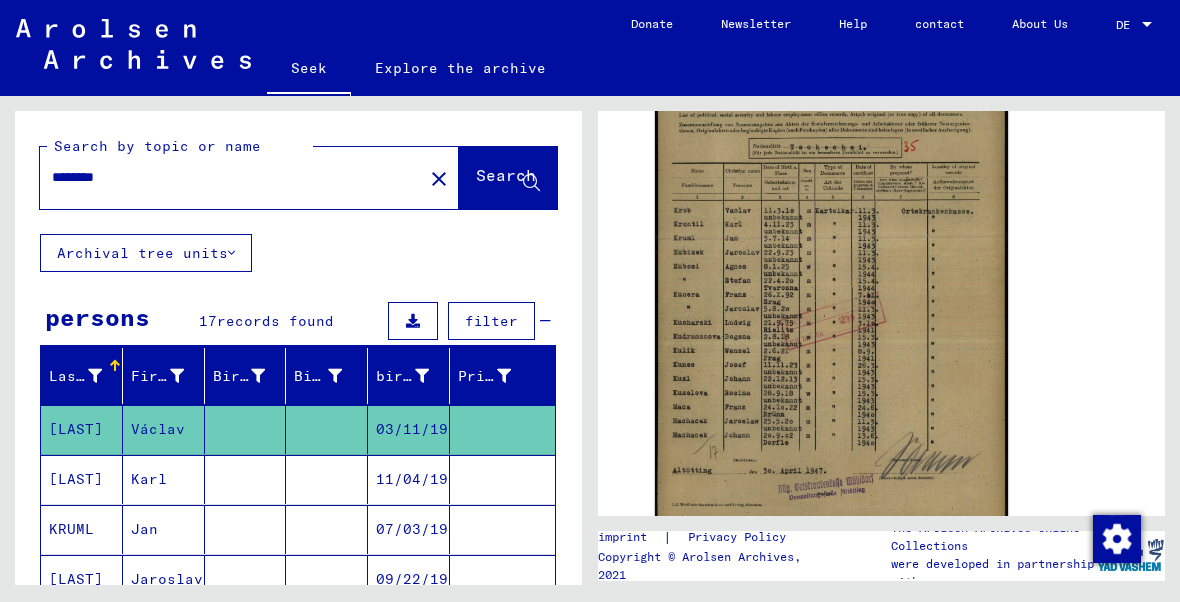 click on "03/11/1910" 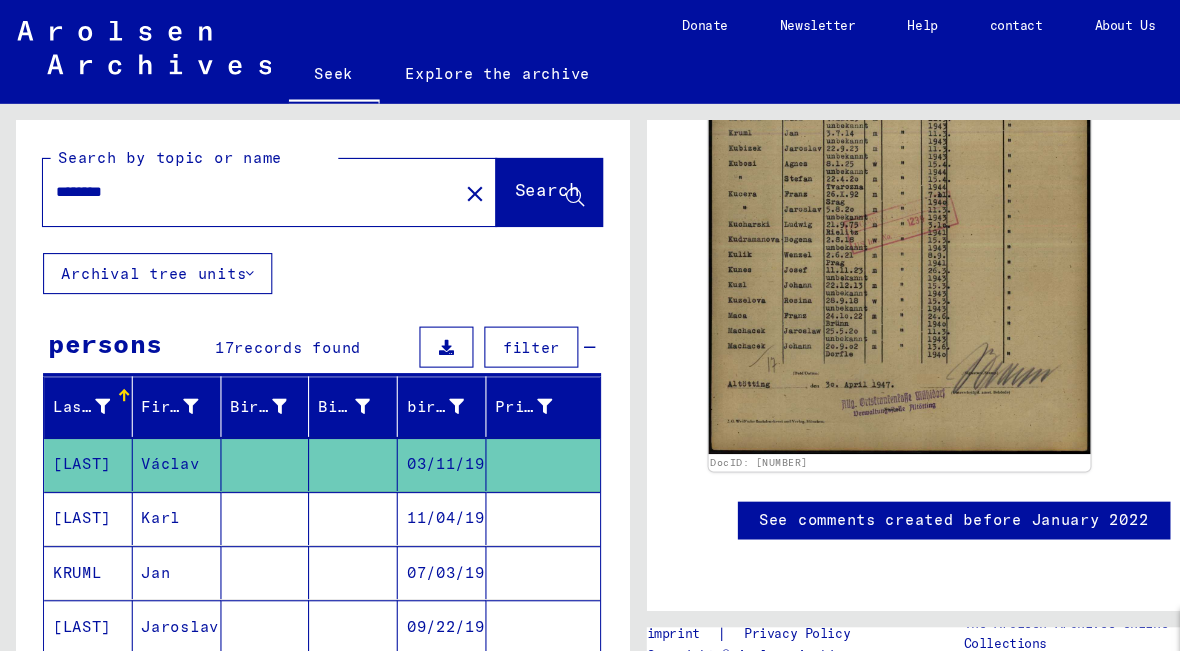 scroll, scrollTop: 723, scrollLeft: 0, axis: vertical 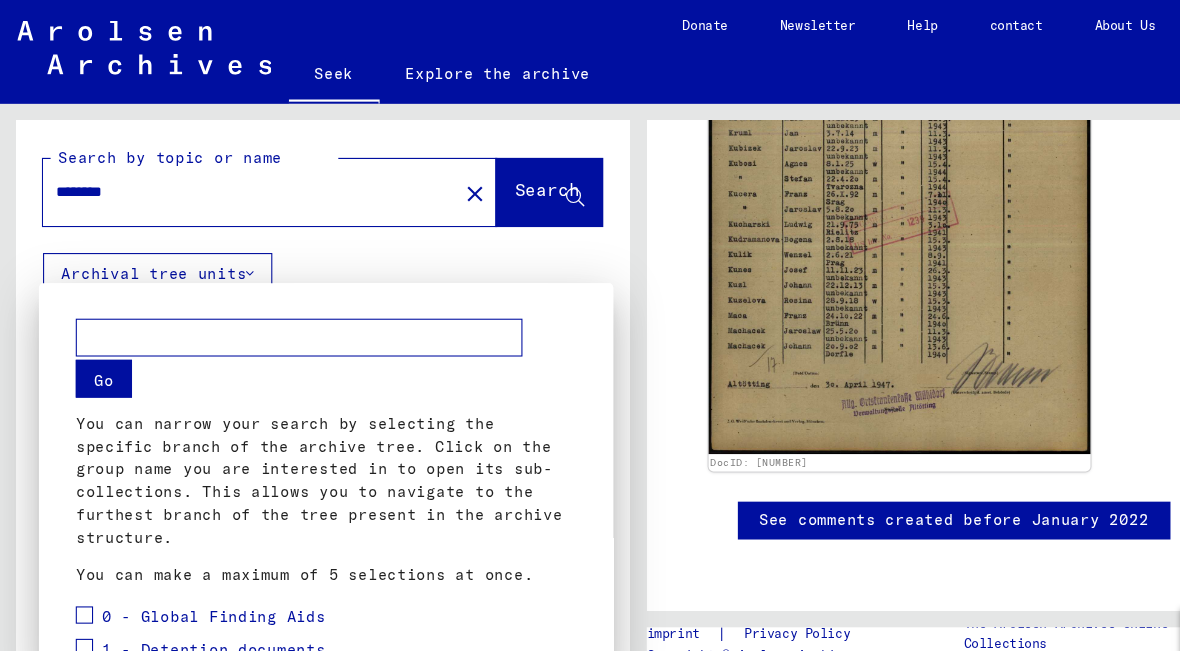 click at bounding box center [590, 325] 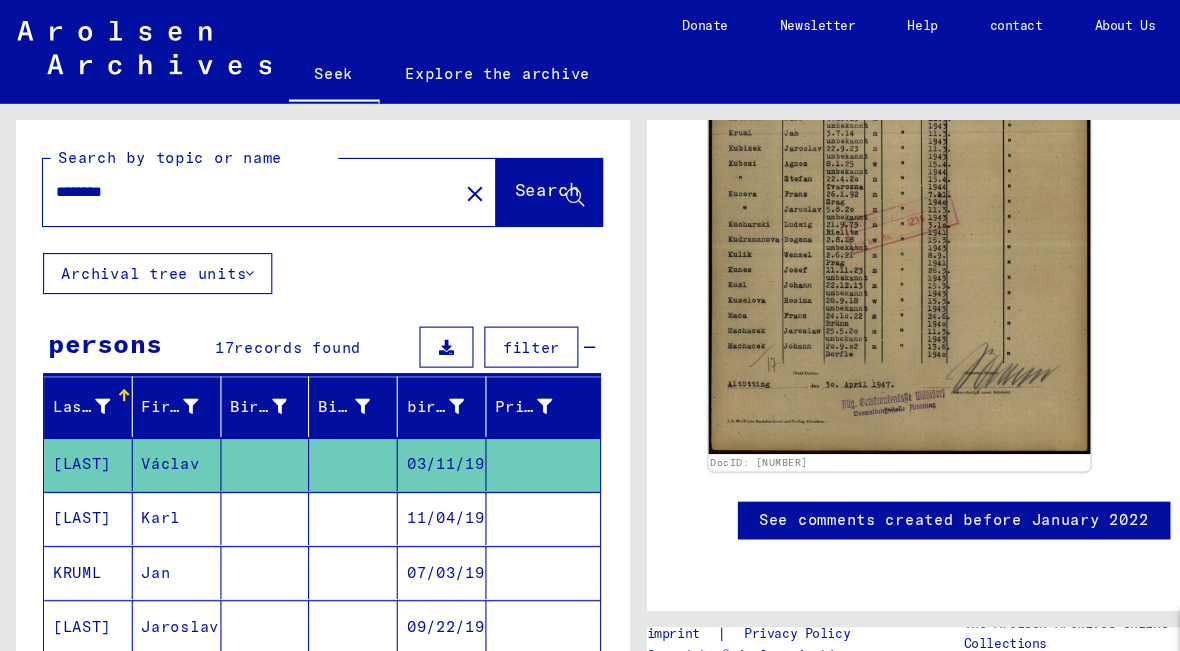 click on "03/11/1910" 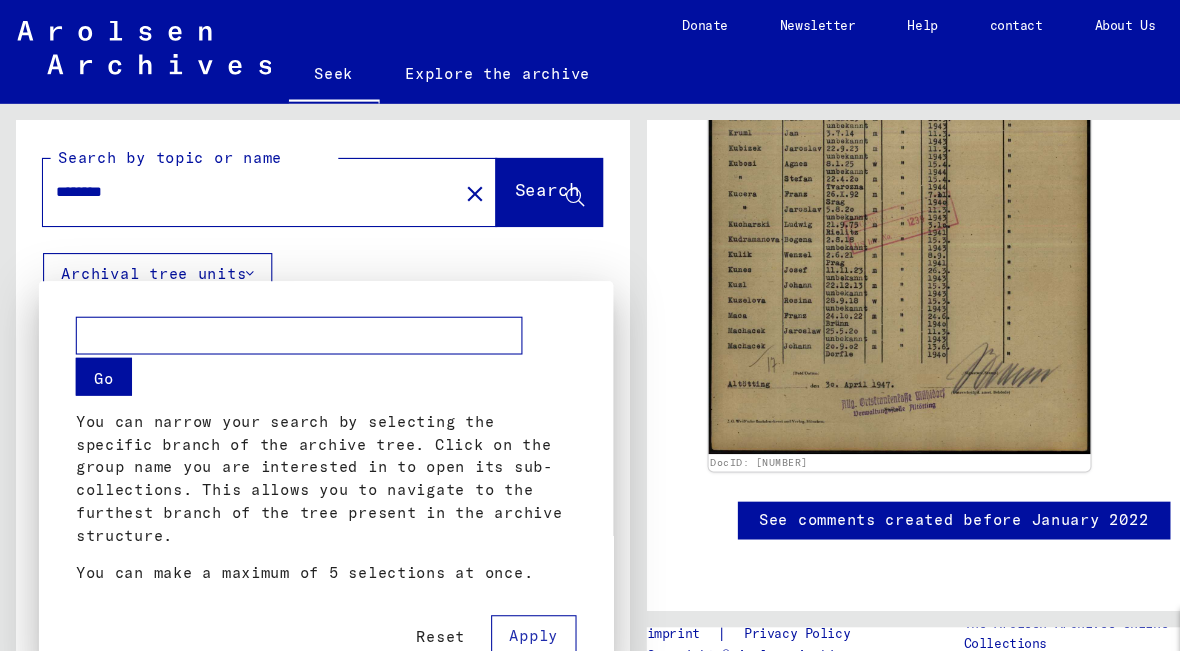 click at bounding box center (276, 310) 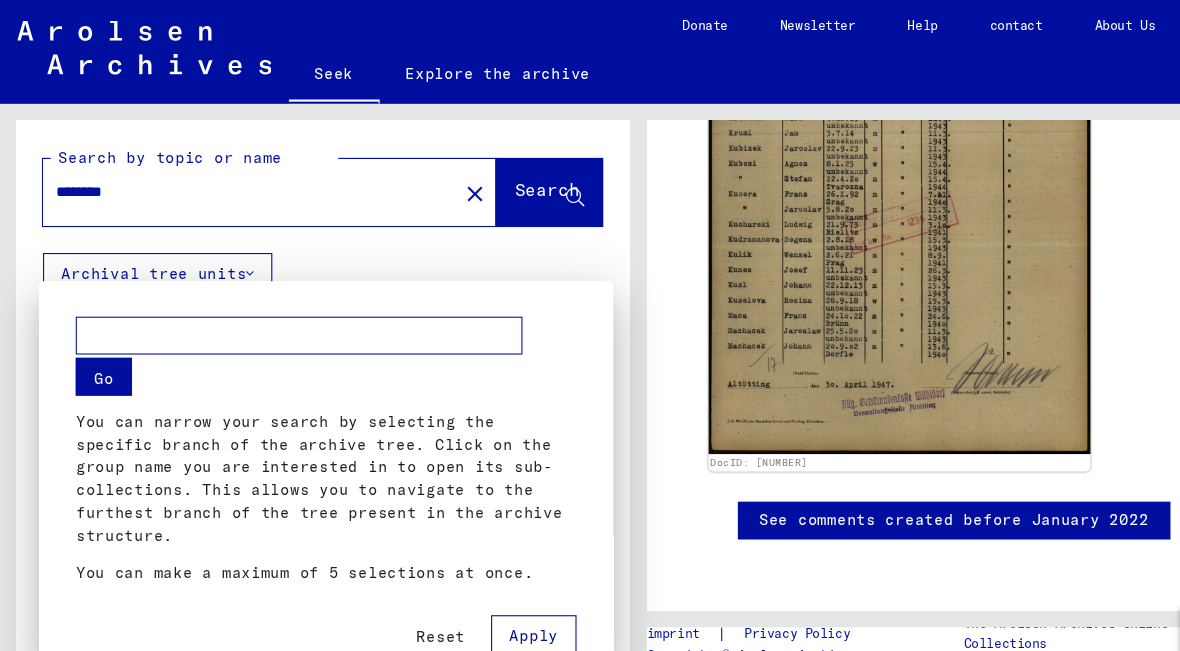scroll, scrollTop: 1297, scrollLeft: 0, axis: vertical 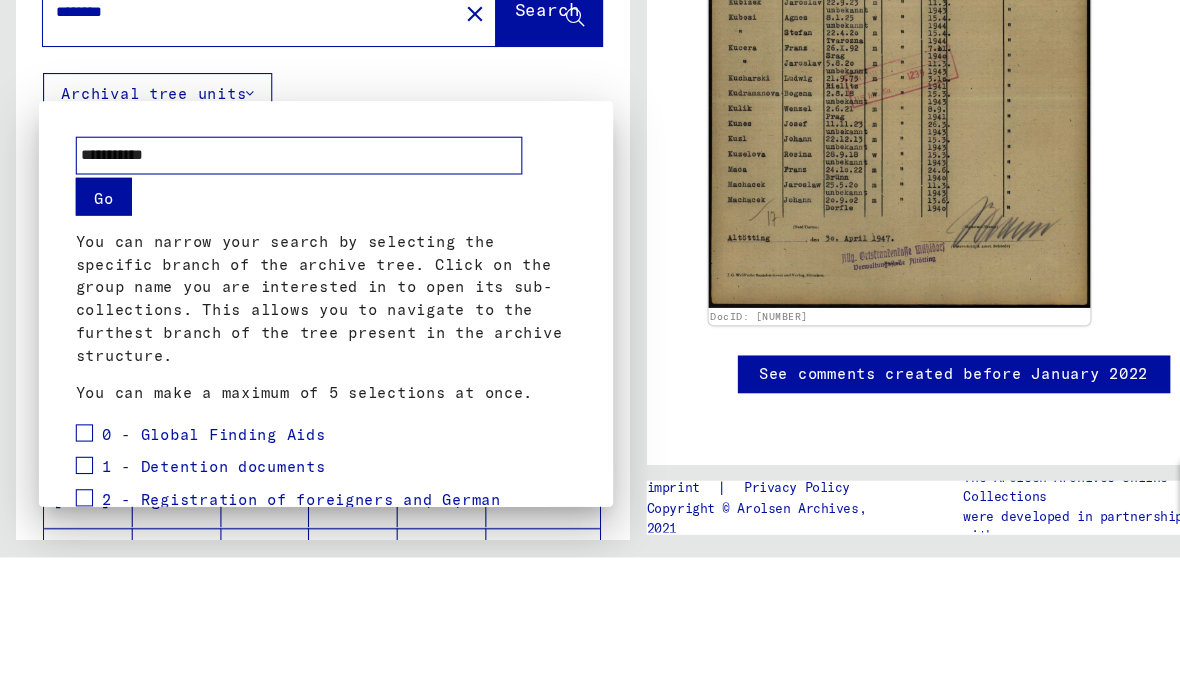 type on "**********" 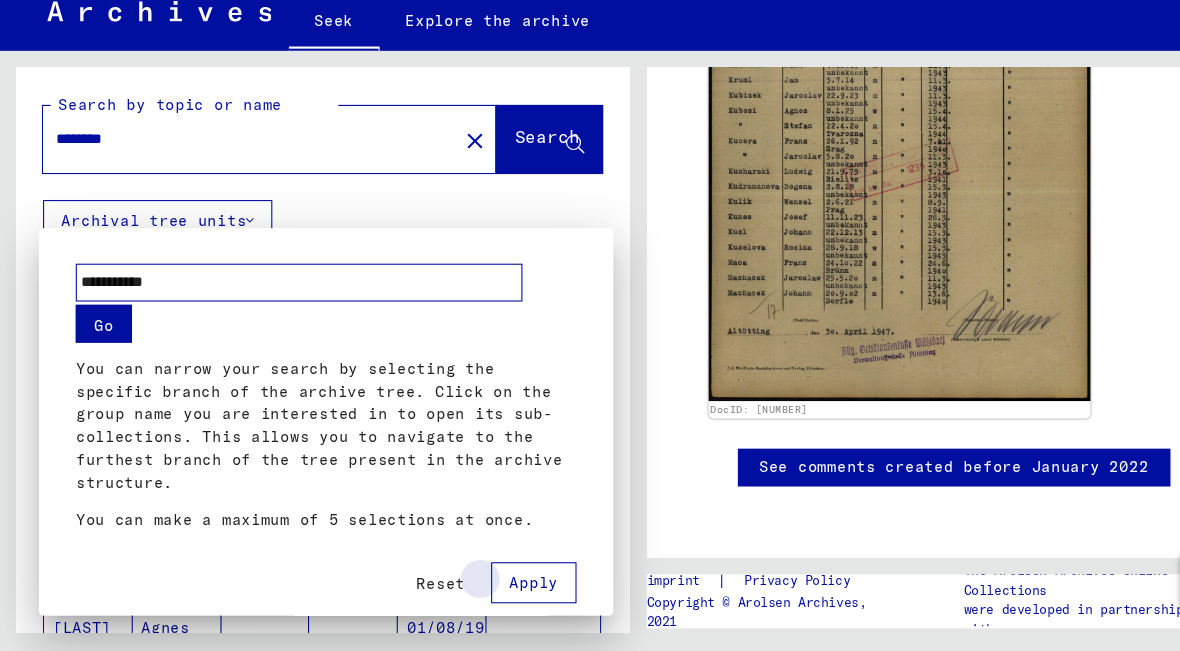 click on "Apply" at bounding box center (493, 588) 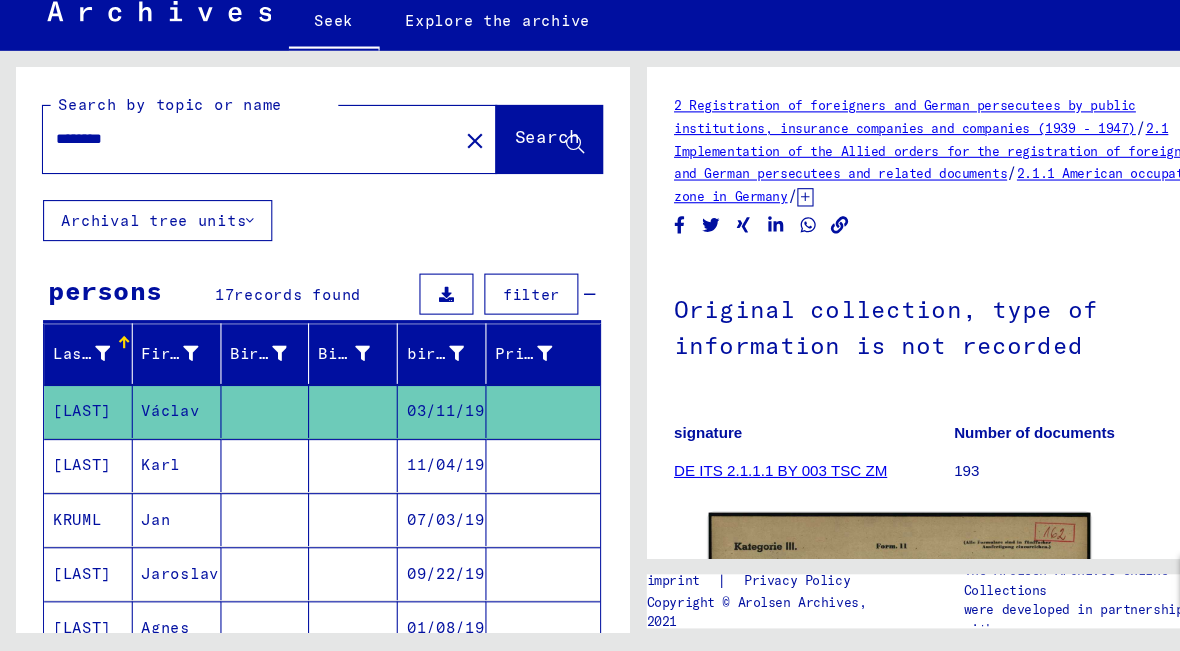 scroll, scrollTop: 0, scrollLeft: 0, axis: both 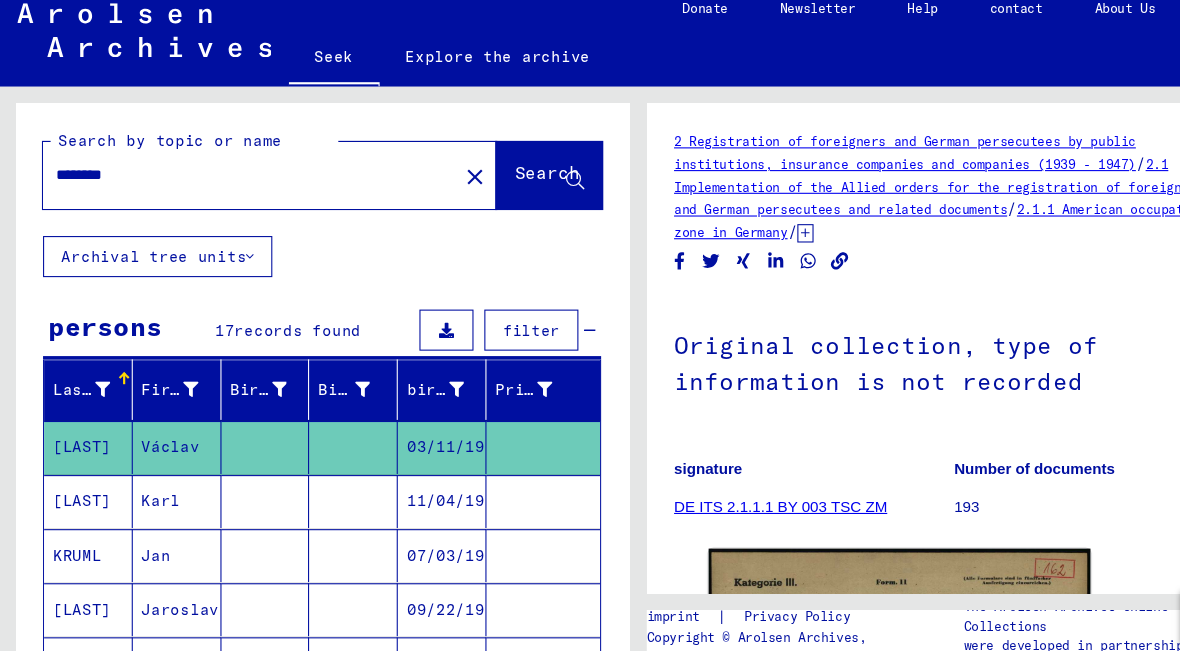 click on "2.1 Implementation of the Allied orders for the registration of foreigners and German persecutees and related documents" 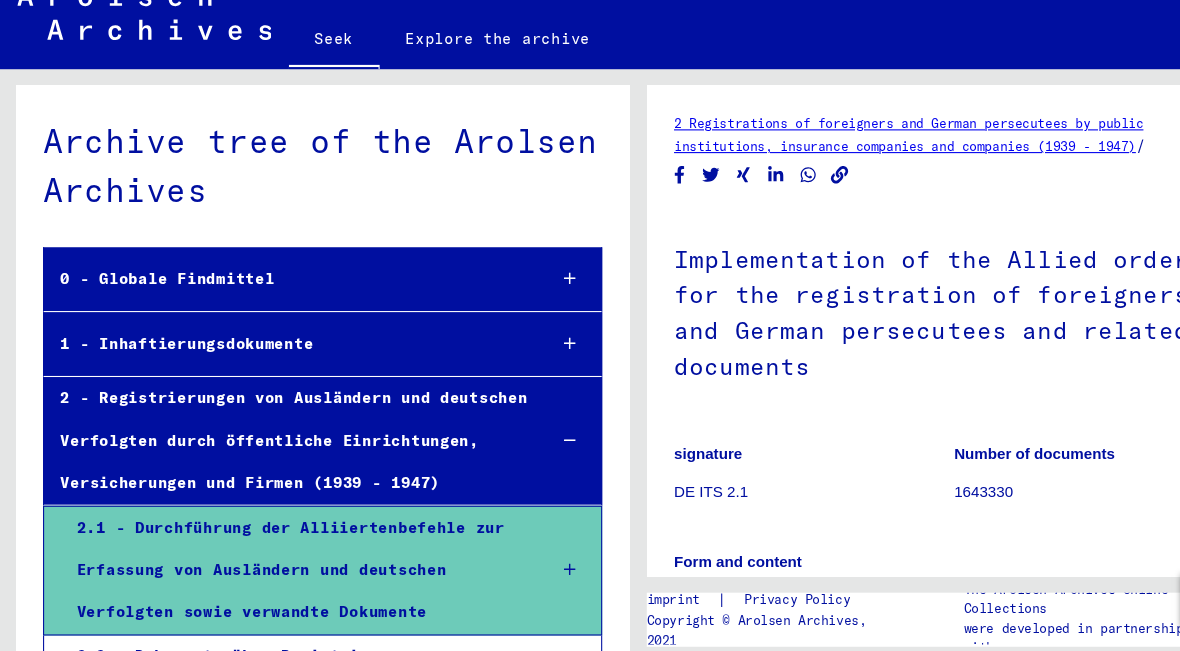 scroll, scrollTop: 6, scrollLeft: 0, axis: vertical 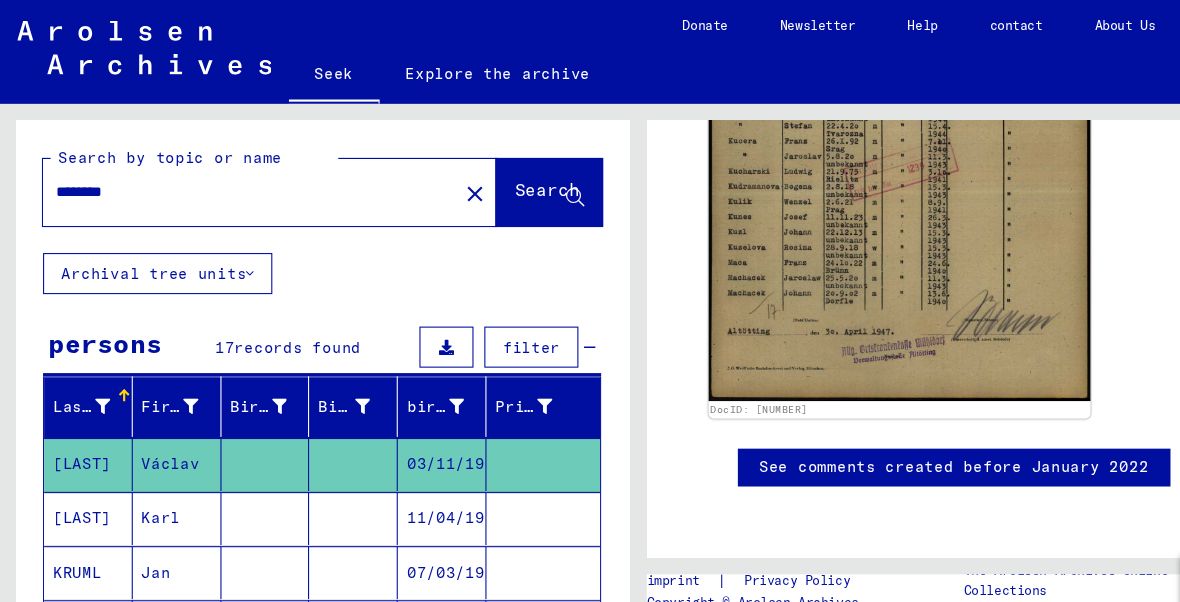 click on "See comments created before January 2022" 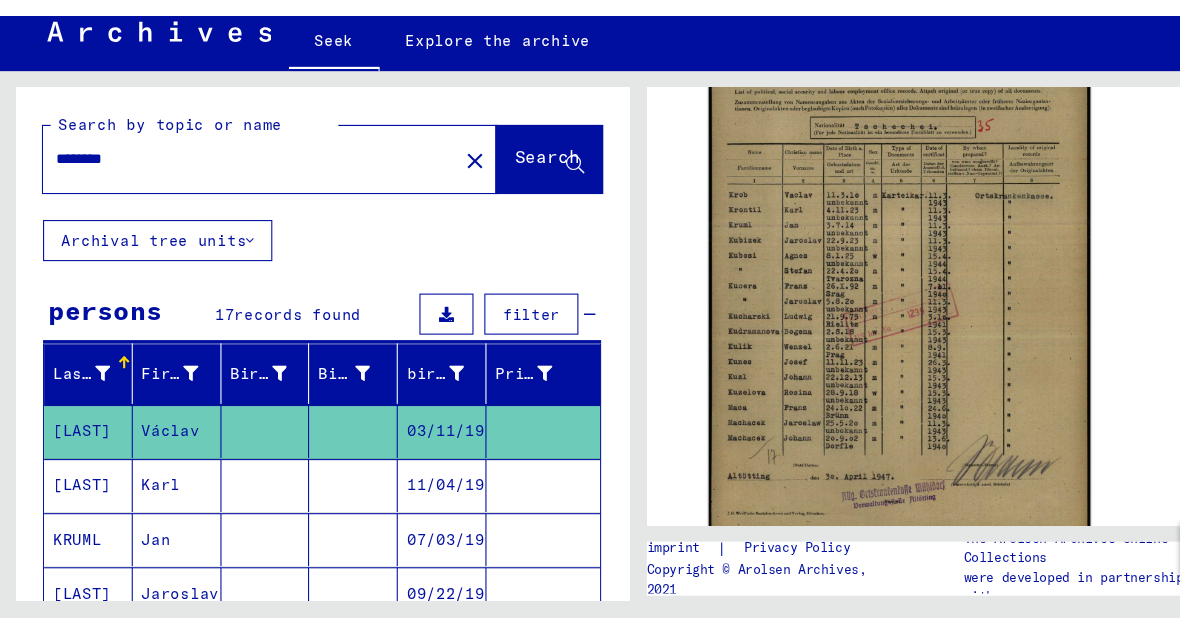 scroll, scrollTop: 518, scrollLeft: 0, axis: vertical 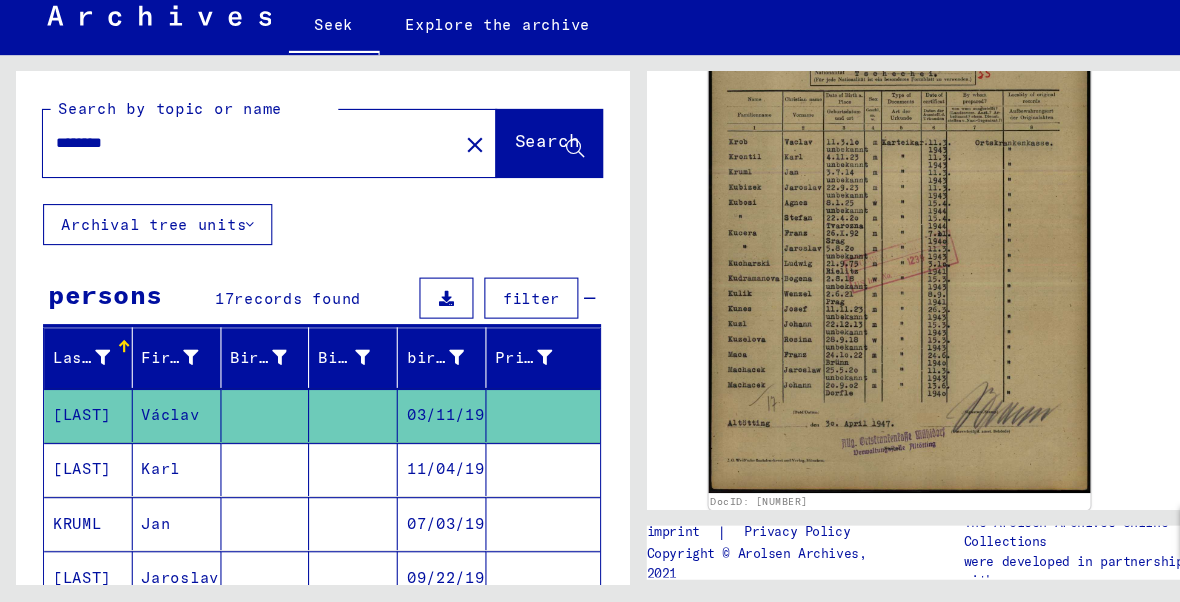 click on "03/11/1910" 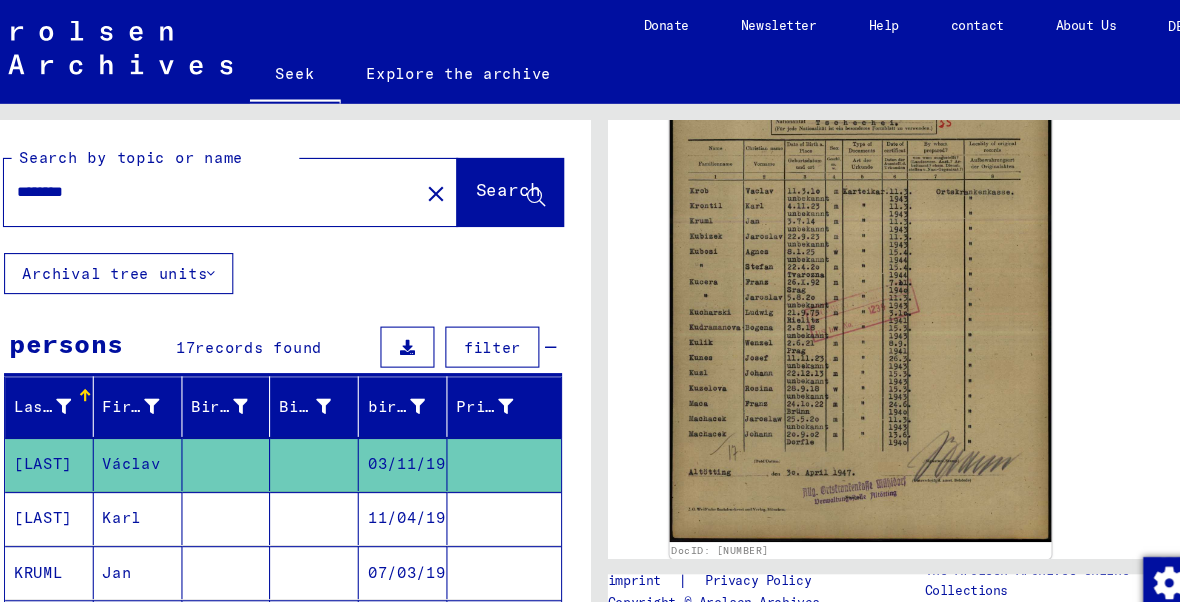 click on "********" at bounding box center (231, 177) 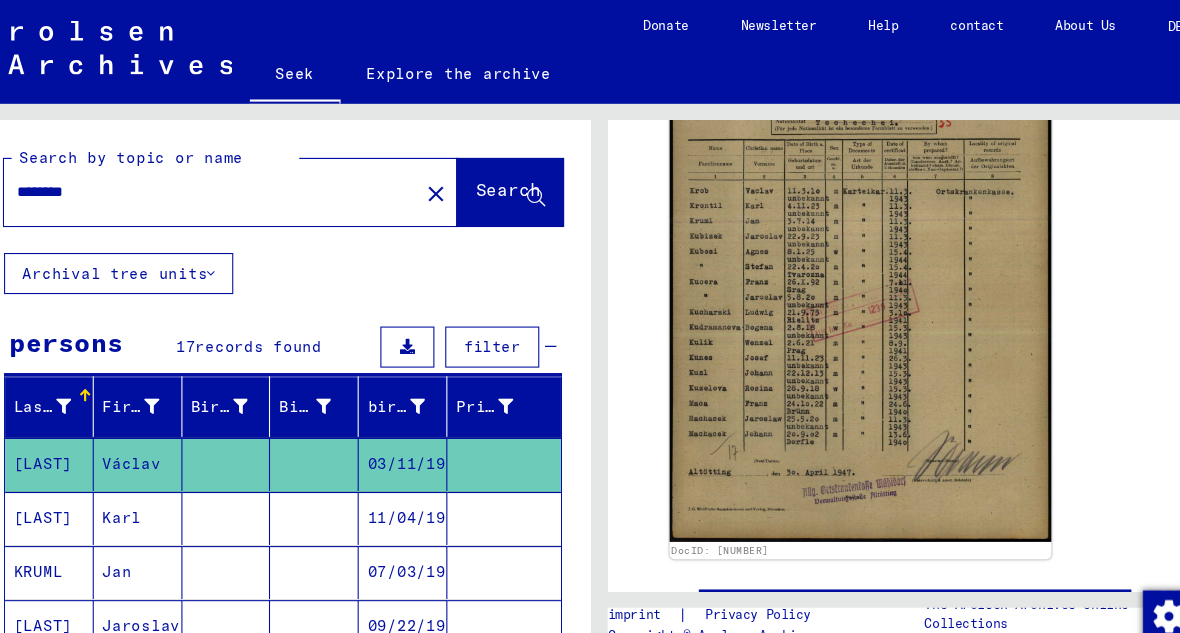 click on "********" at bounding box center [231, 177] 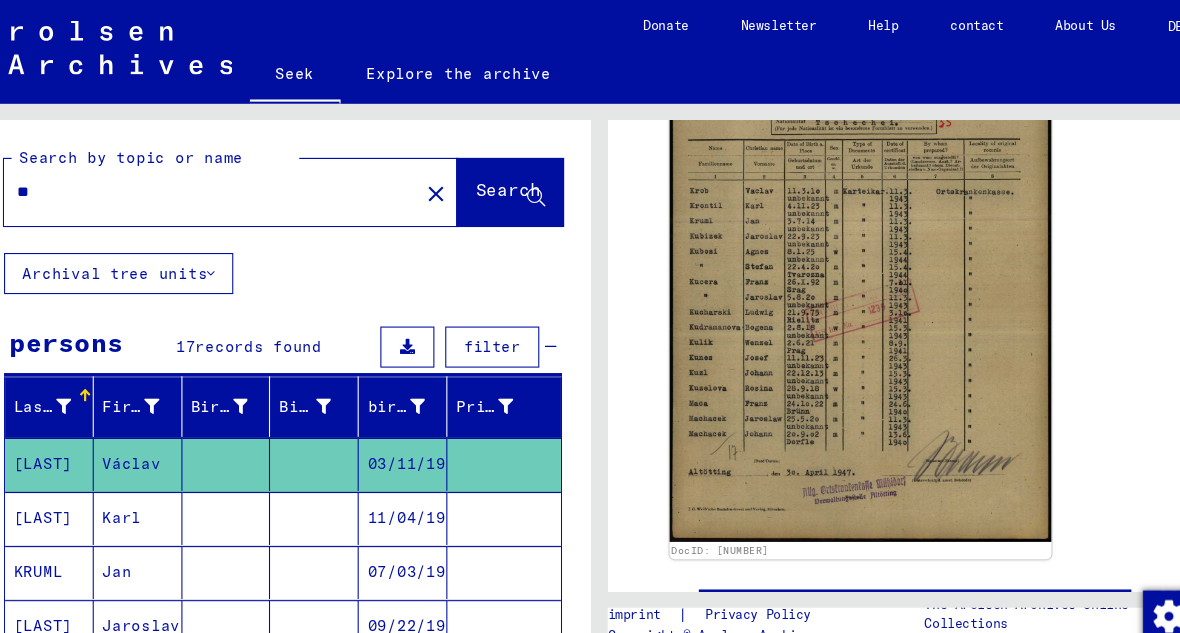 type on "*" 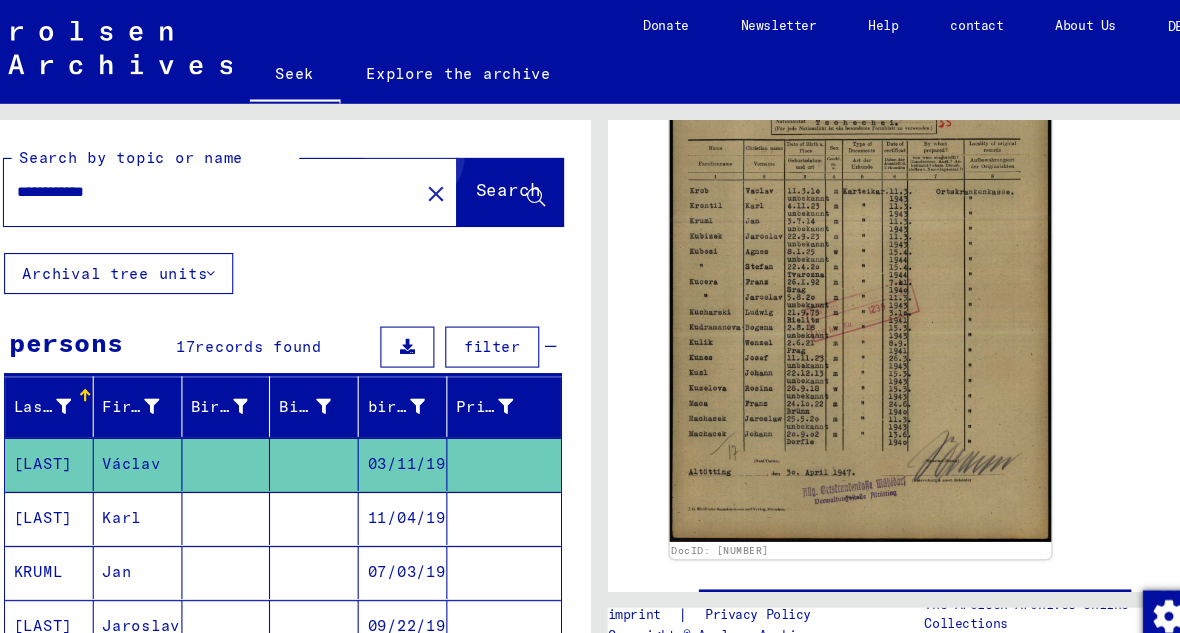 type on "**********" 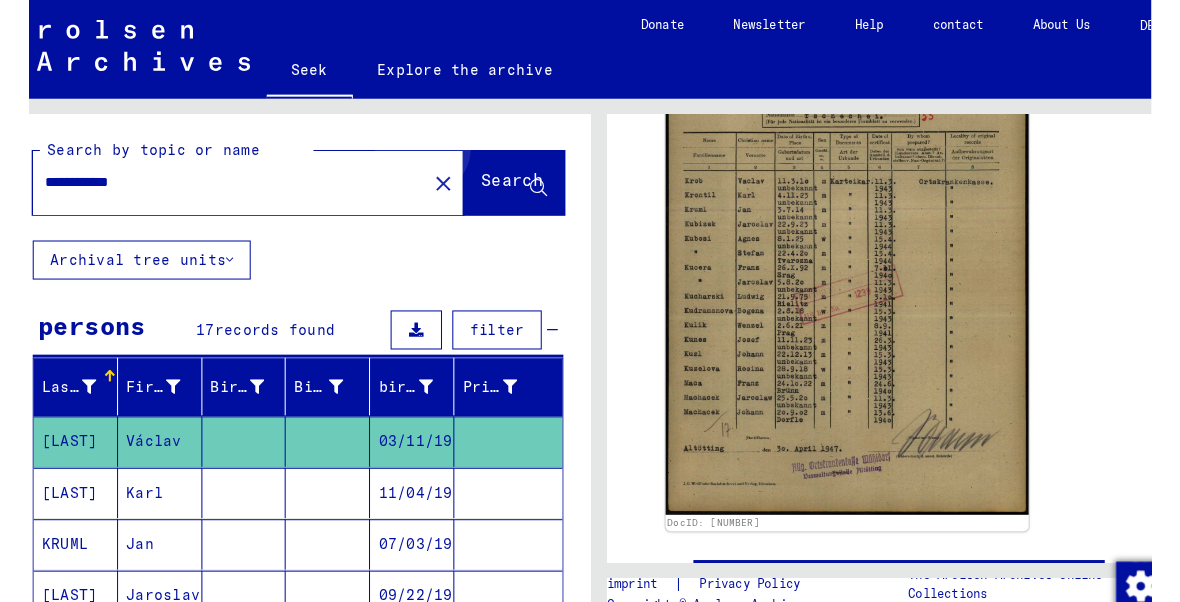 scroll, scrollTop: 0, scrollLeft: 0, axis: both 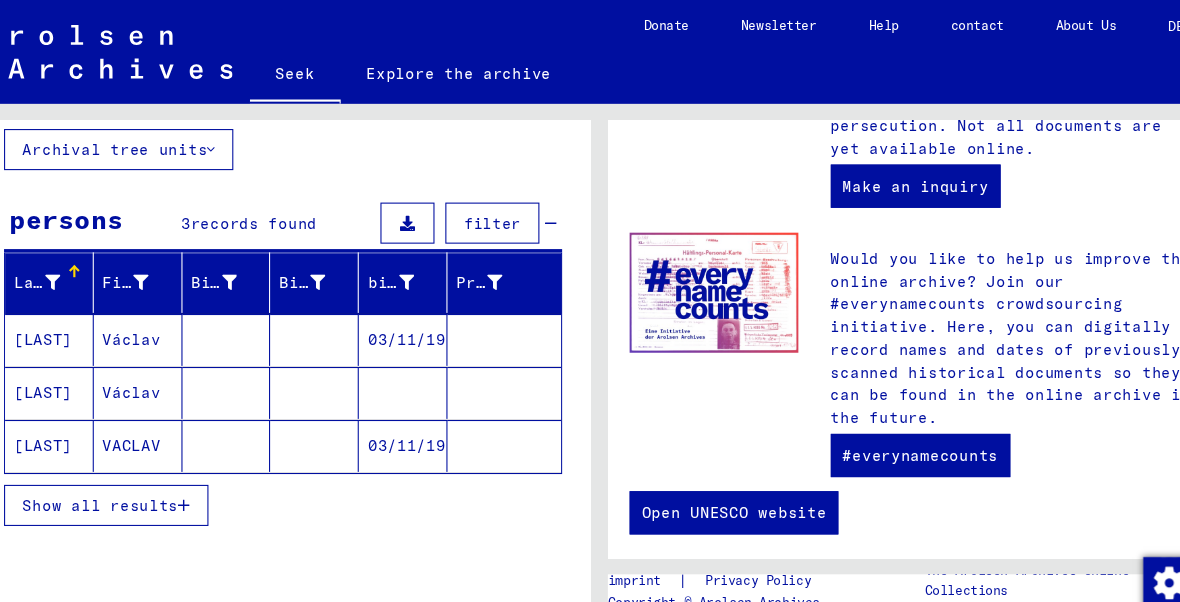 click on "VACLAV" 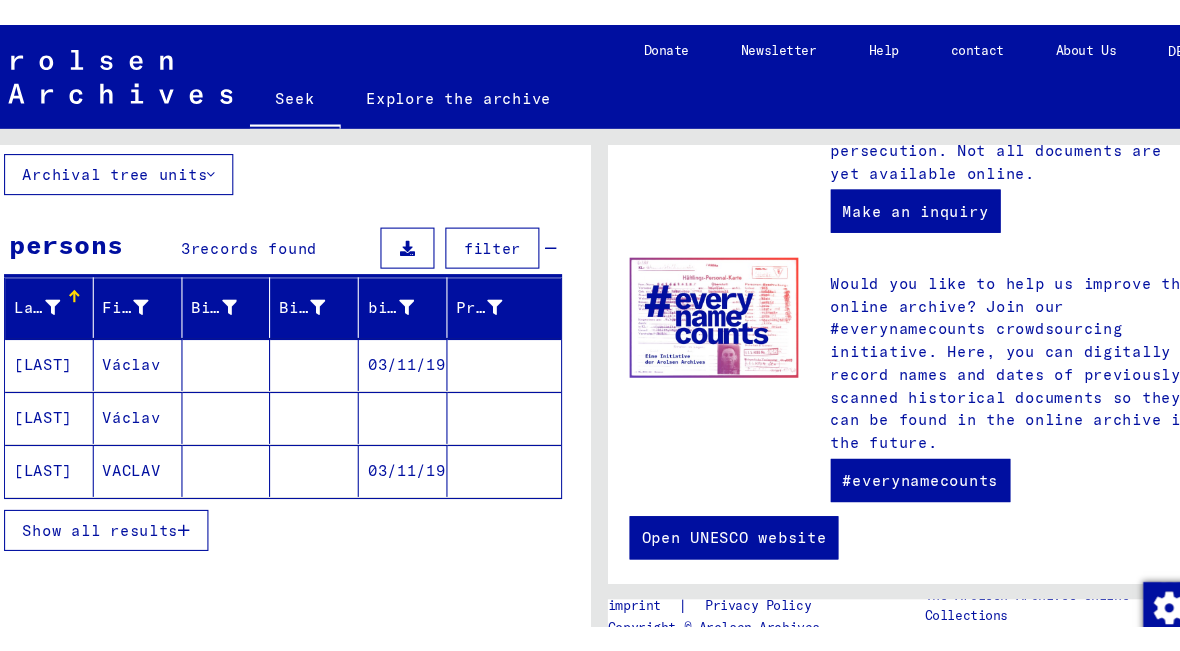 scroll, scrollTop: 0, scrollLeft: 0, axis: both 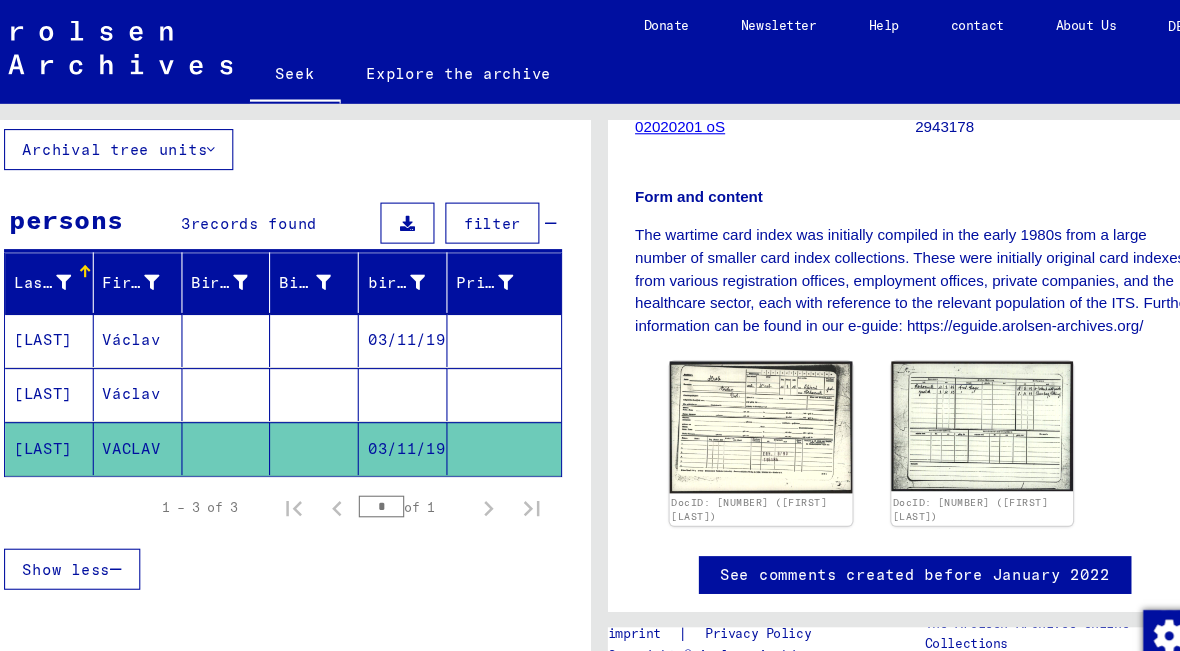 click 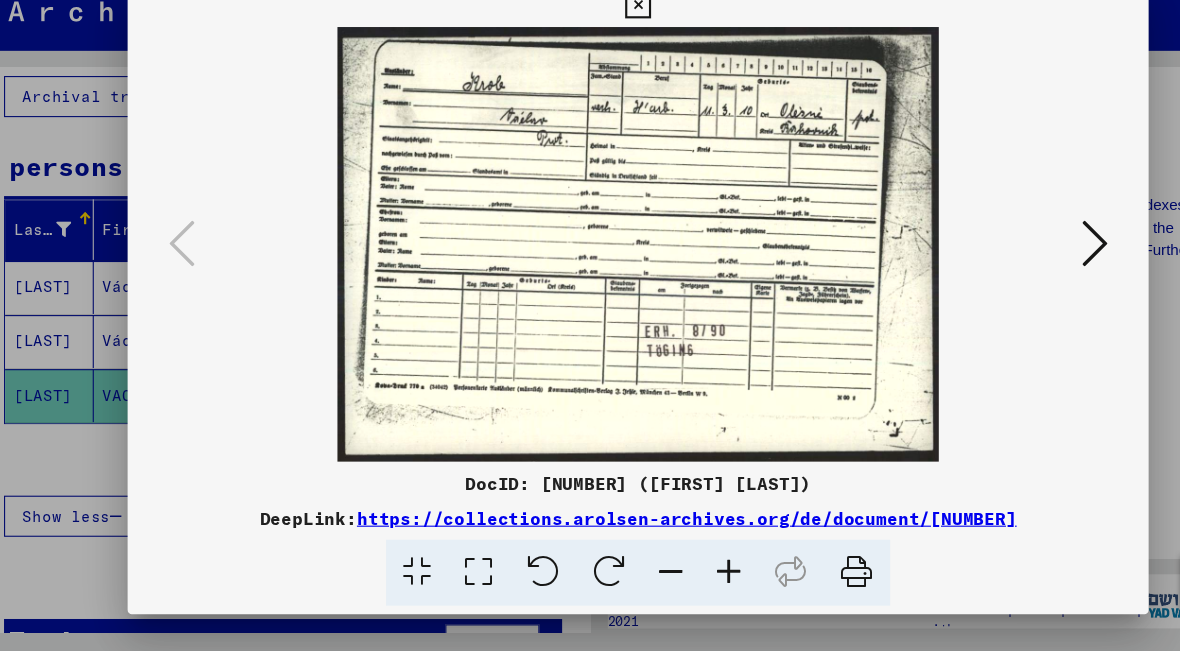 scroll, scrollTop: 0, scrollLeft: 0, axis: both 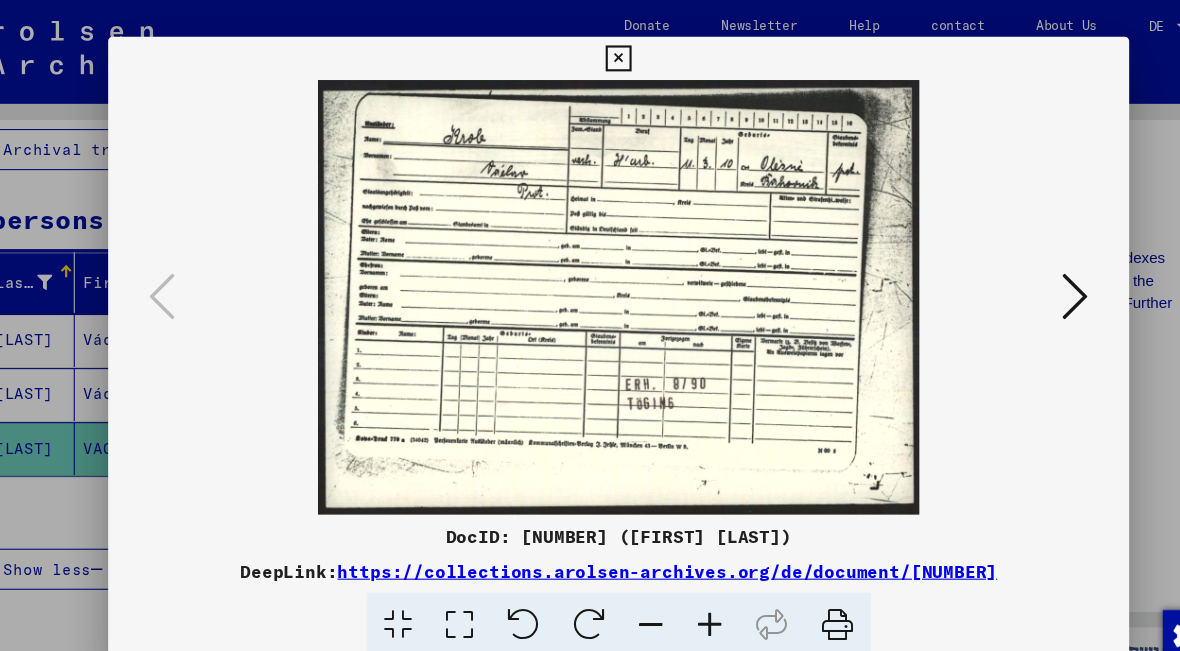click at bounding box center [1012, 275] 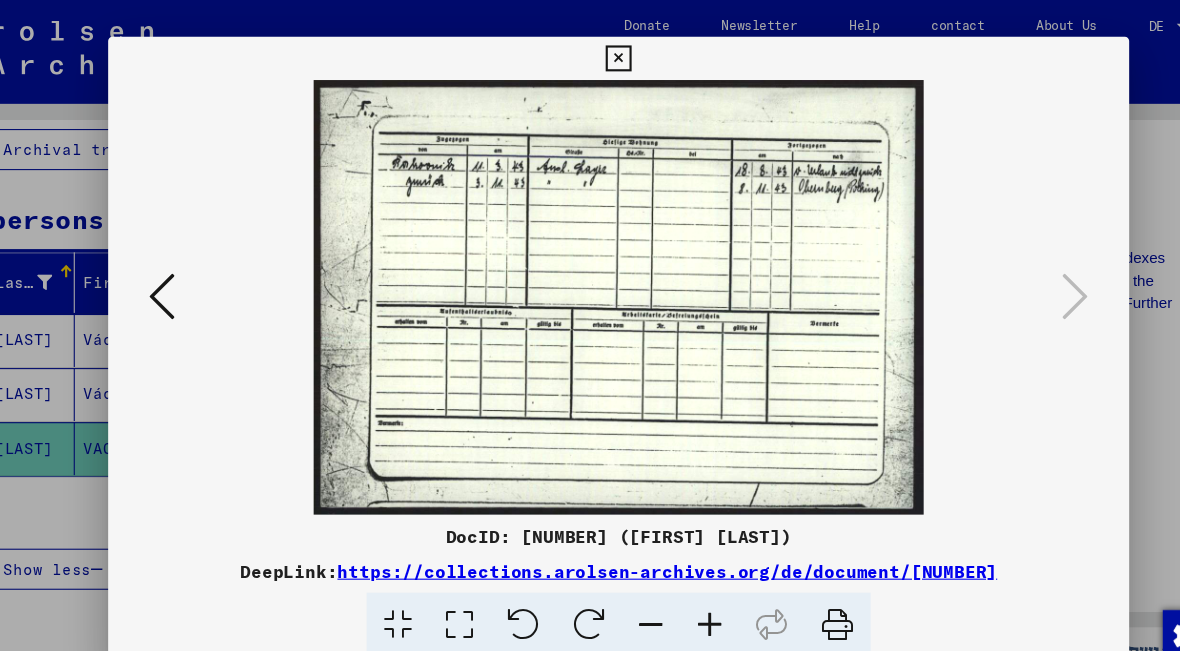 click at bounding box center (590, 275) 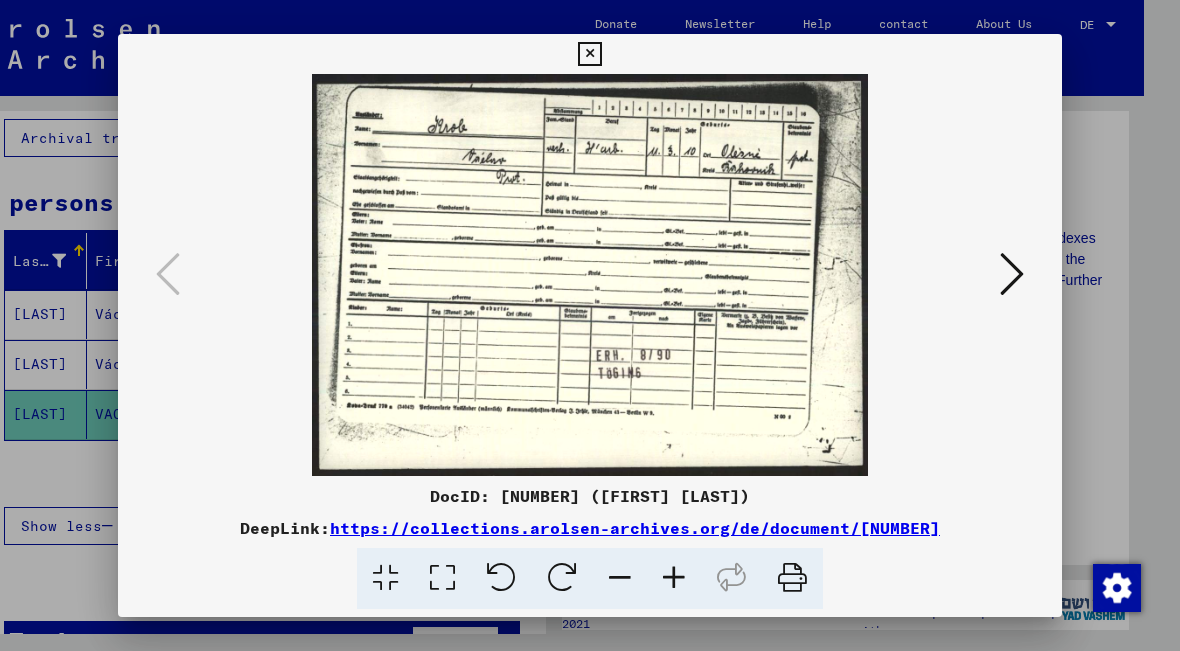 click on "https://collections.arolsen-archives.org/de/document/[NUMBER]" at bounding box center (635, 528) 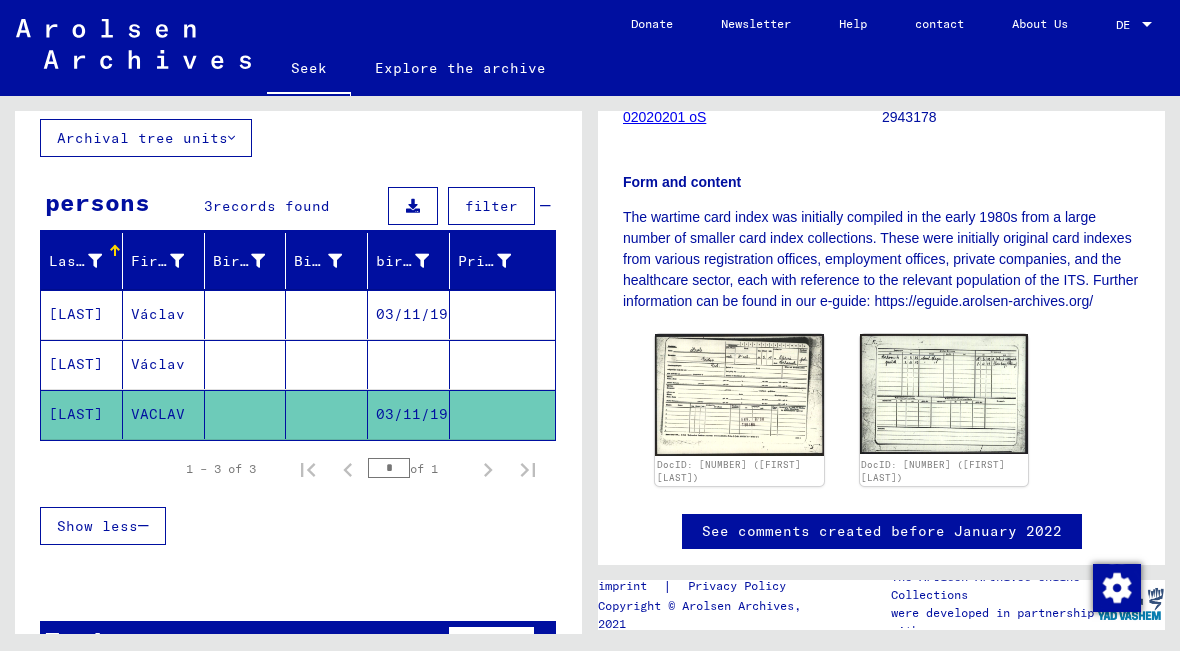 click on "Václav" at bounding box center [158, 414] 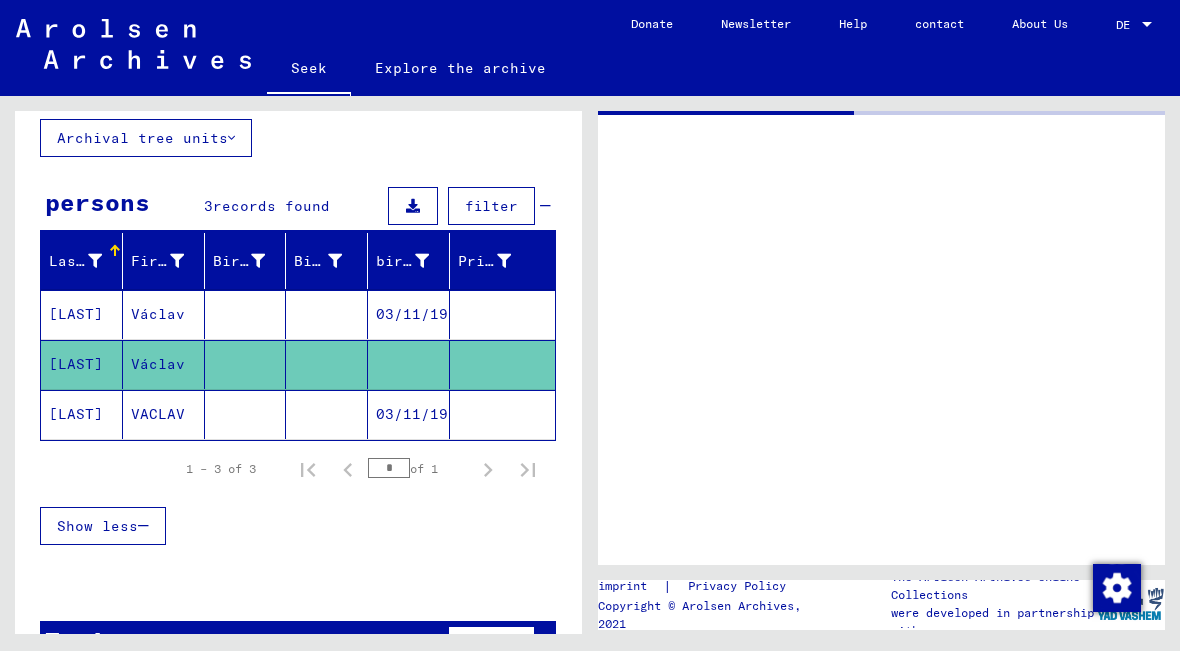 scroll, scrollTop: 0, scrollLeft: 0, axis: both 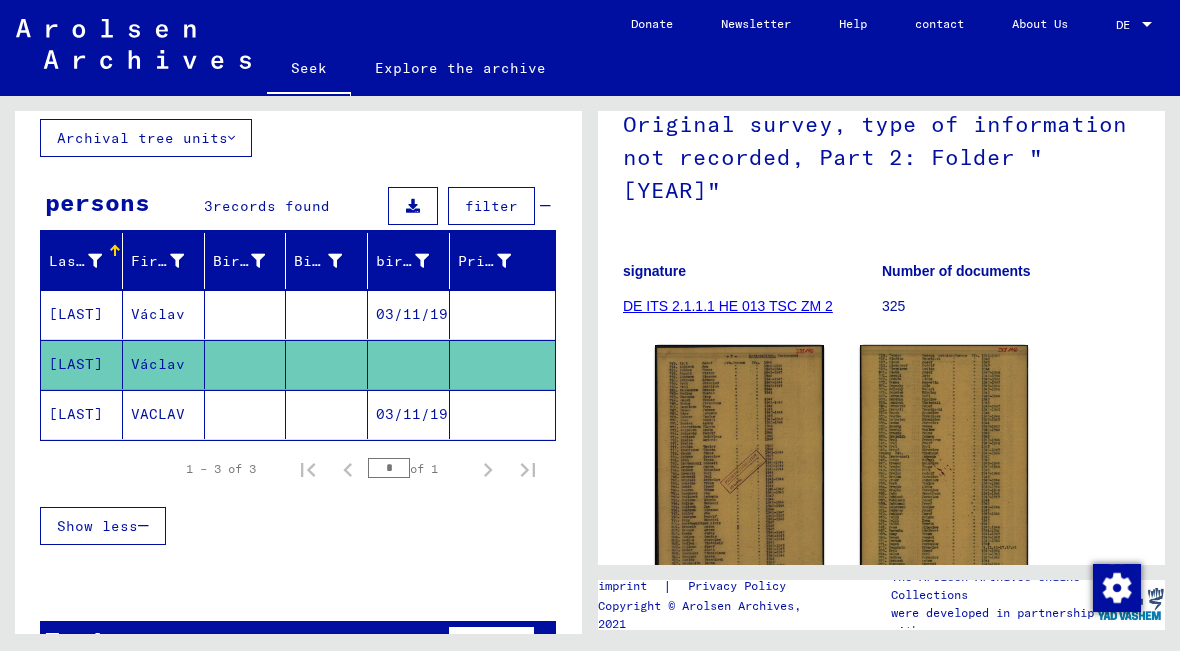 click 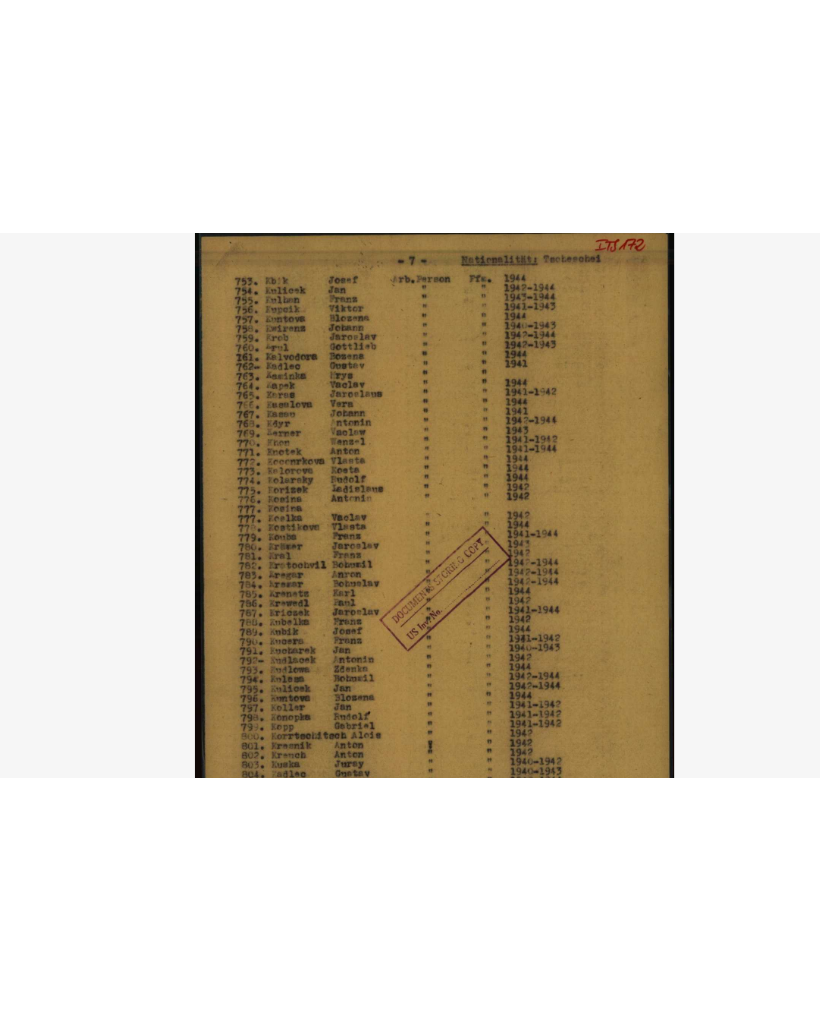scroll, scrollTop: 30, scrollLeft: 0, axis: vertical 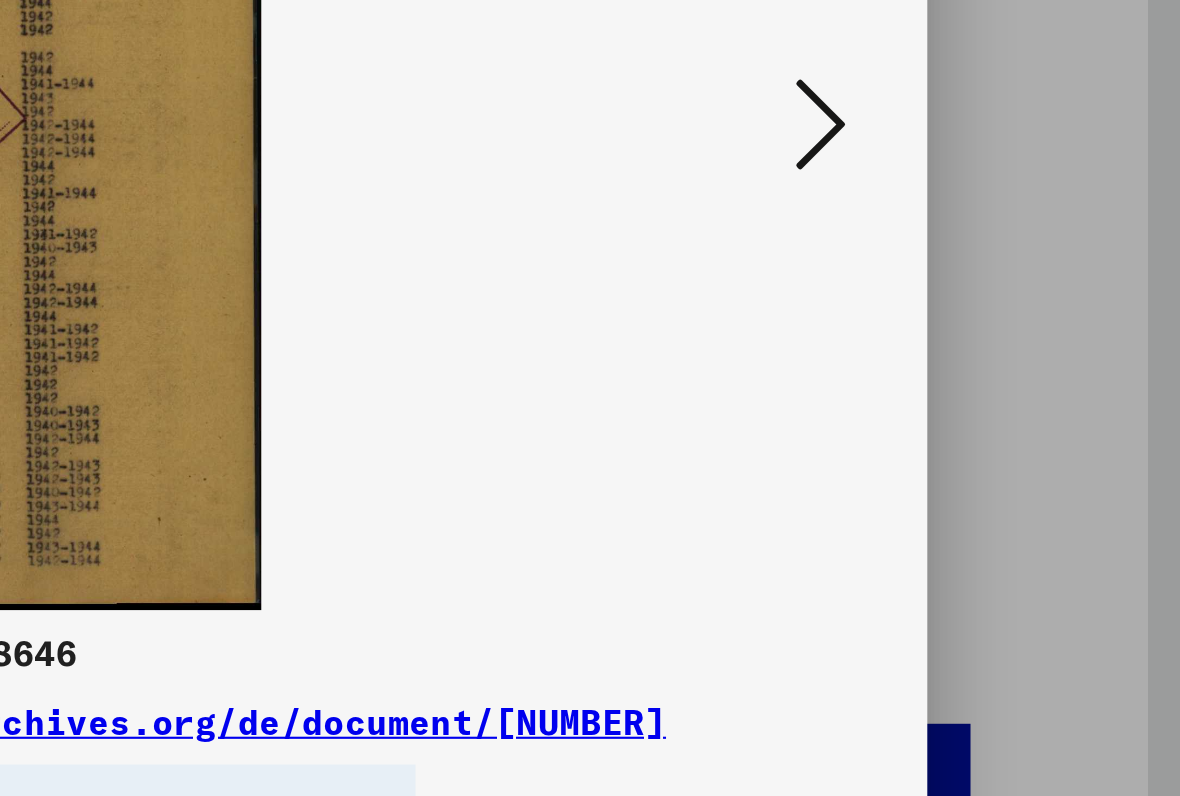 click at bounding box center [1012, 346] 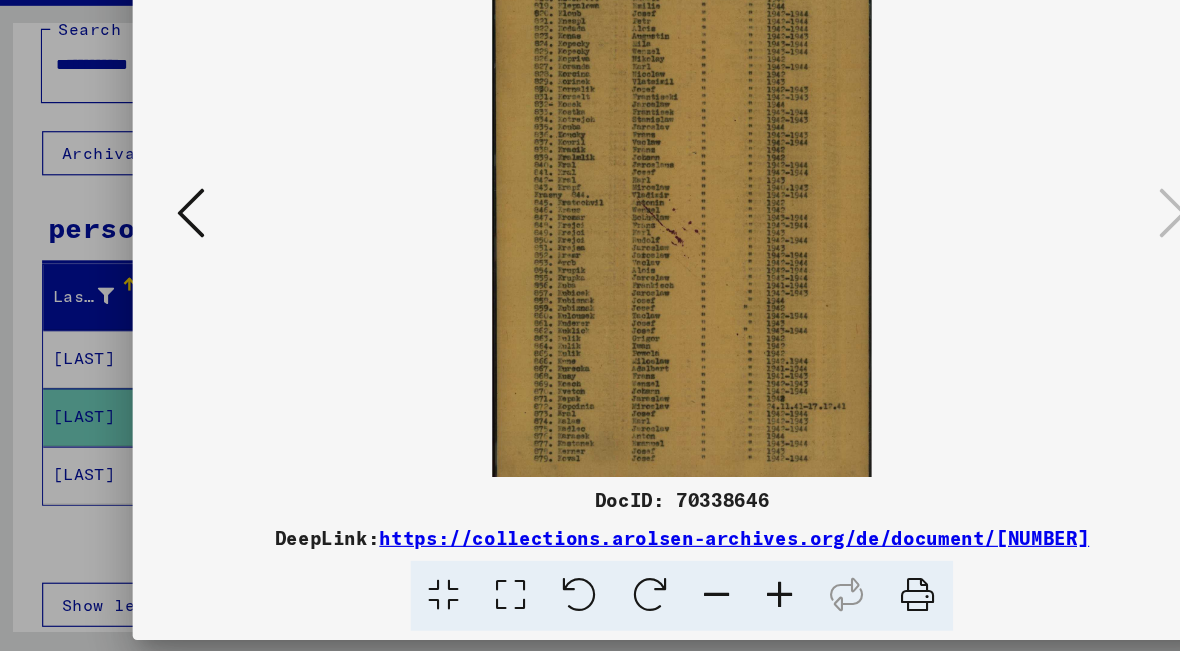click at bounding box center (168, 274) 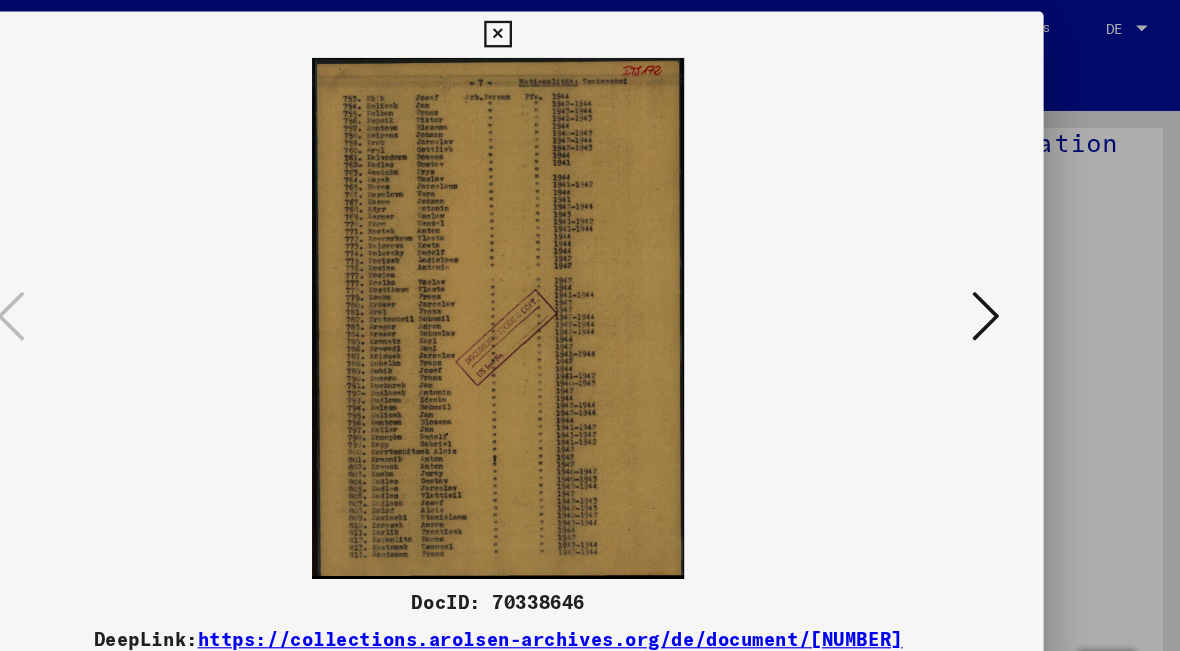 click at bounding box center [1012, 274] 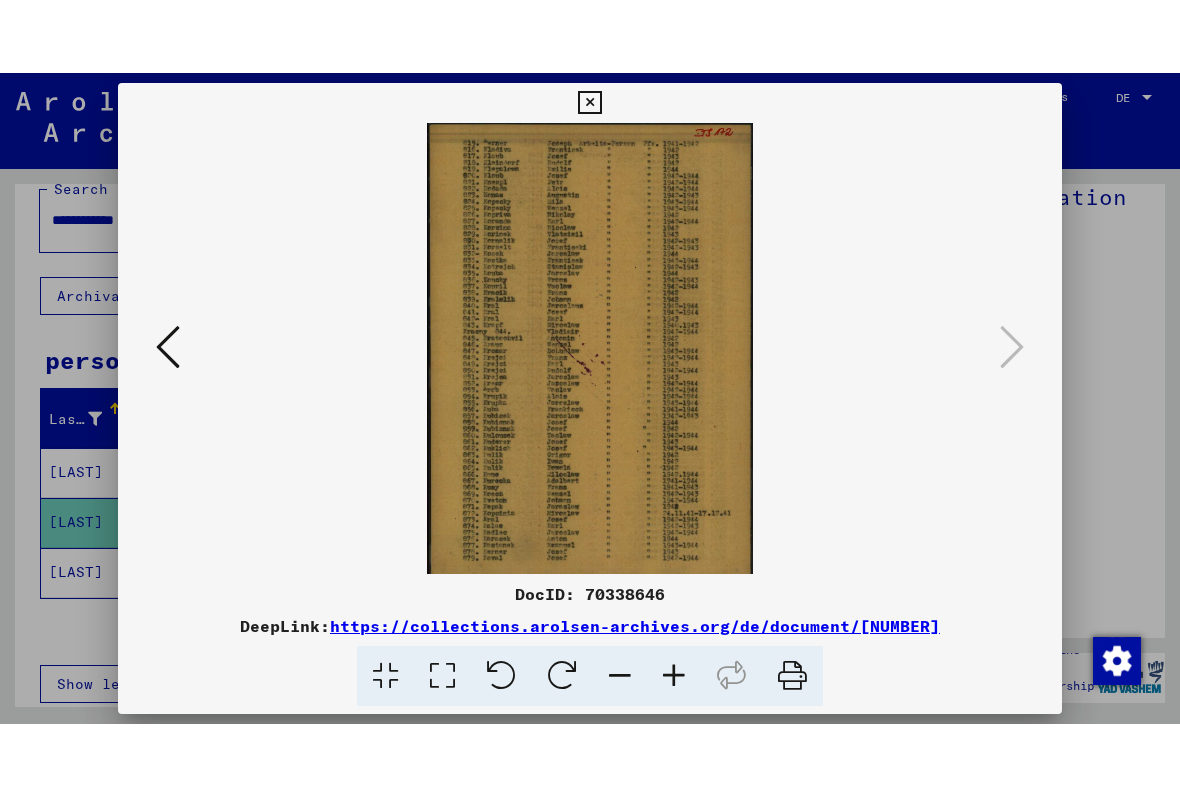 scroll, scrollTop: 0, scrollLeft: 0, axis: both 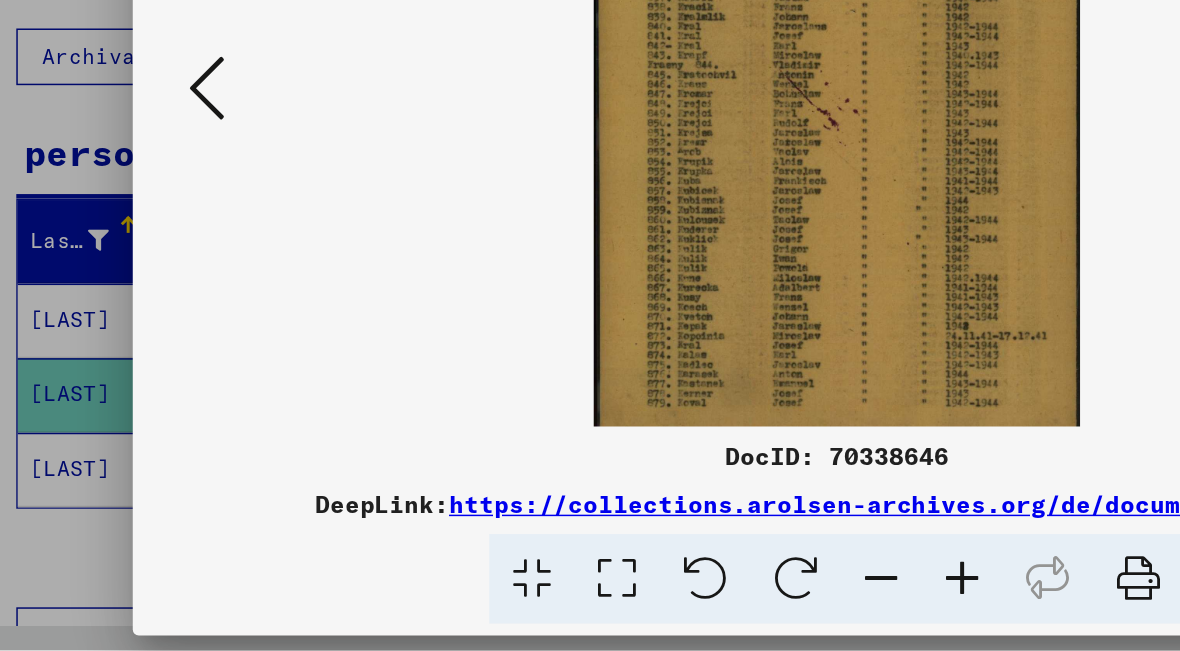 click on "https://collections.arolsen-archives.org/de/document/[NUMBER]" at bounding box center (635, 553) 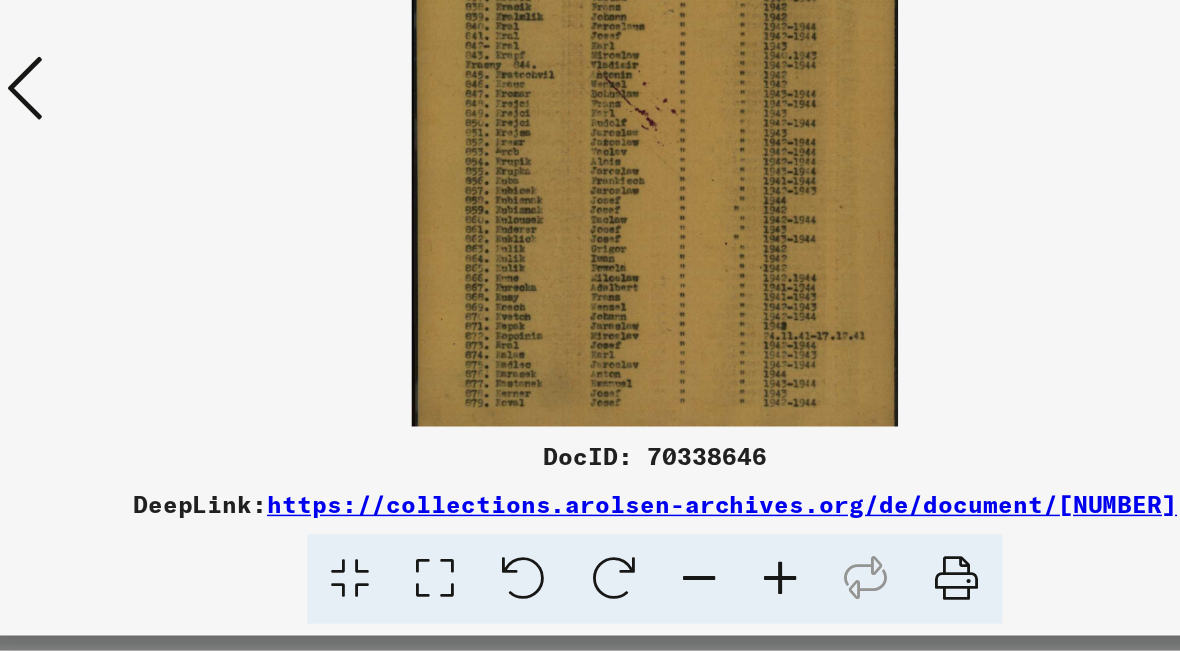 click on "https://collections.arolsen-archives.org/de/document/[NUMBER]" at bounding box center (635, 553) 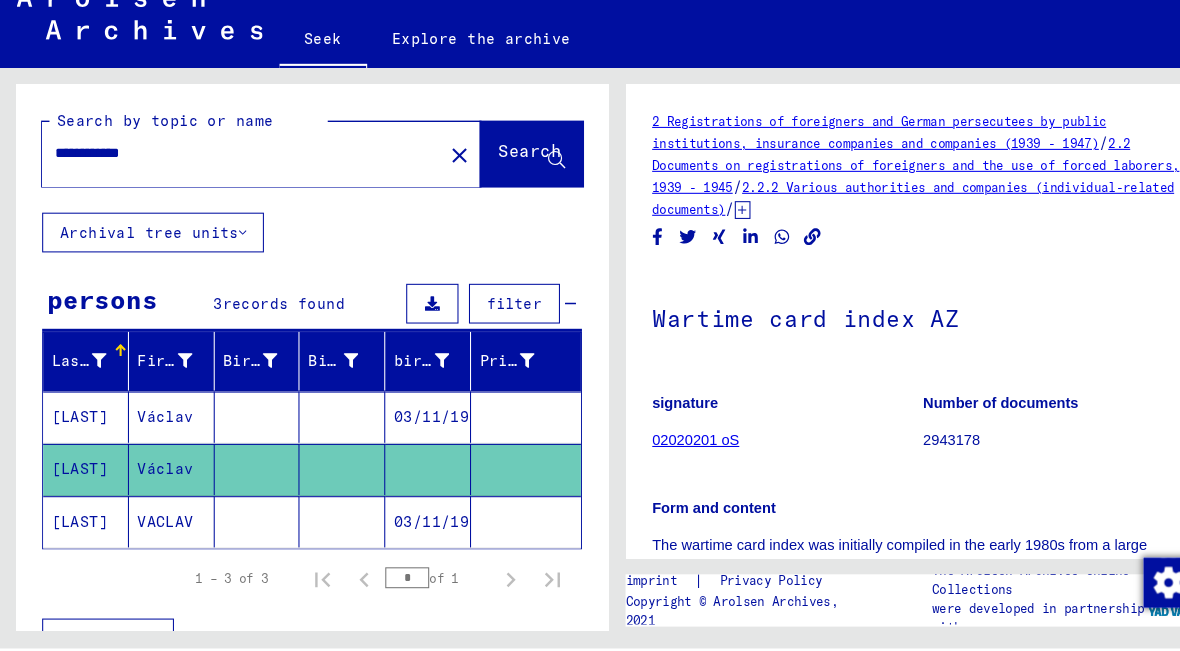 scroll, scrollTop: 0, scrollLeft: 0, axis: both 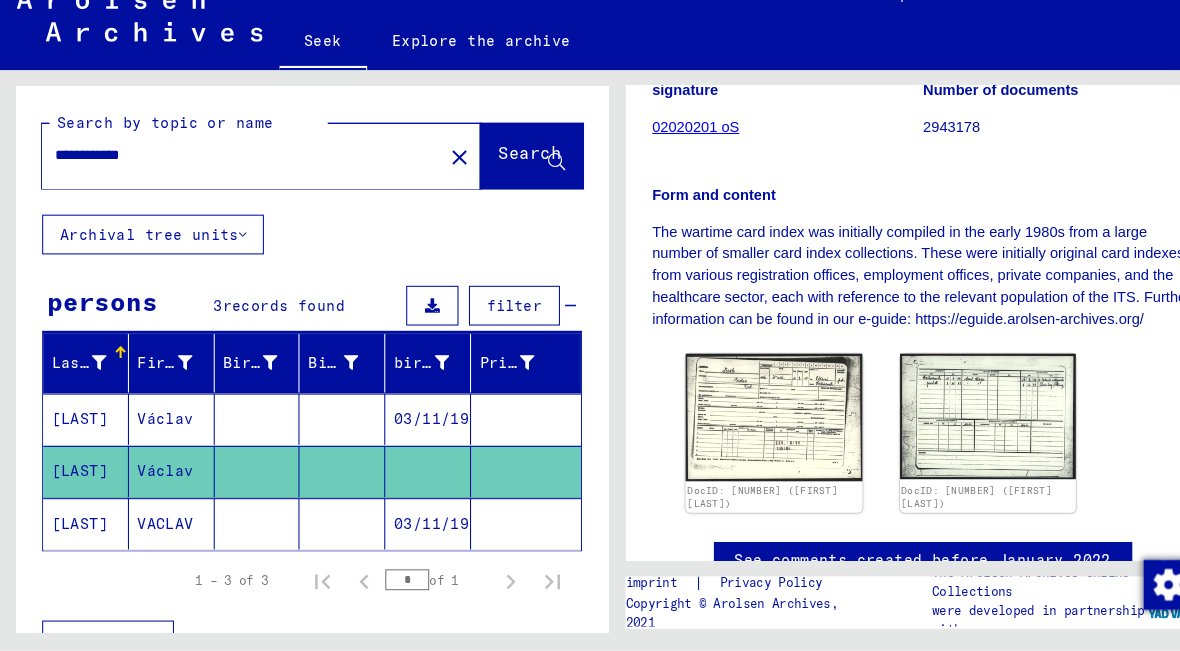 click on "Václav" at bounding box center (158, 479) 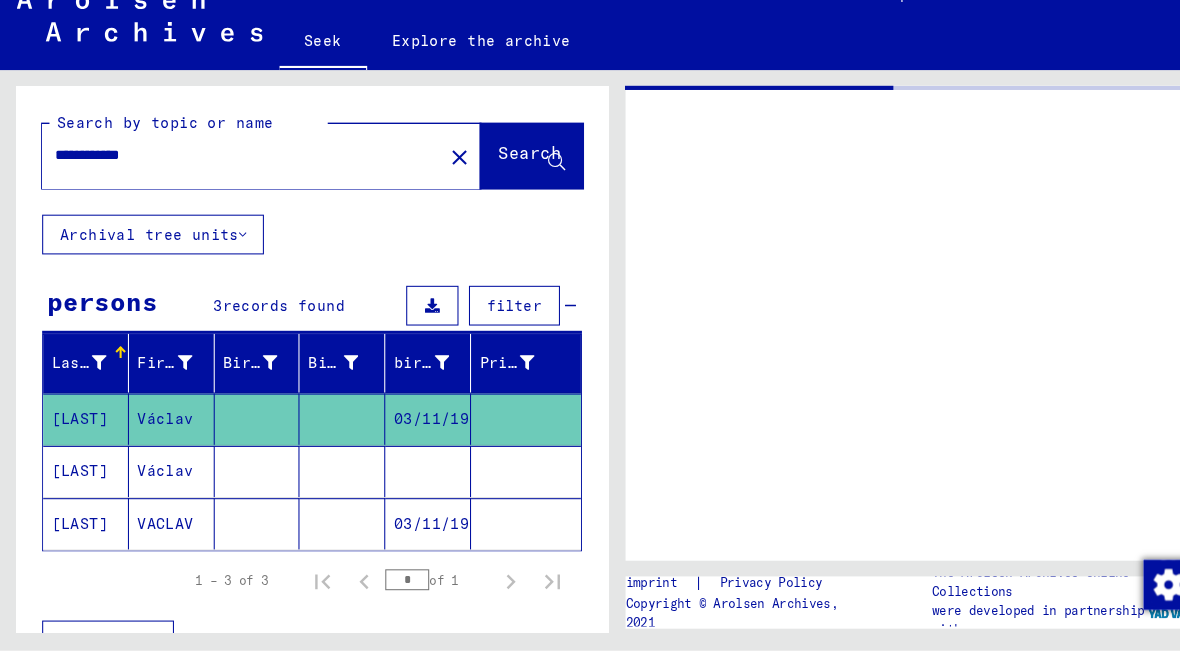 scroll, scrollTop: 0, scrollLeft: 0, axis: both 